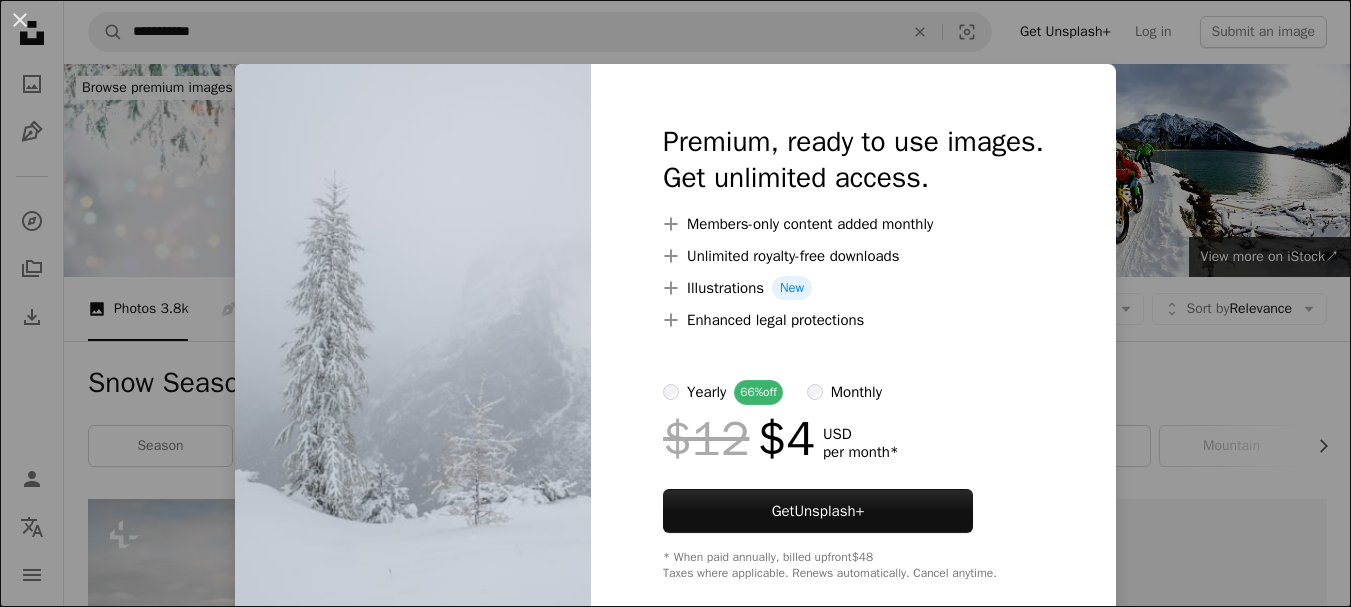 scroll, scrollTop: 3031, scrollLeft: 0, axis: vertical 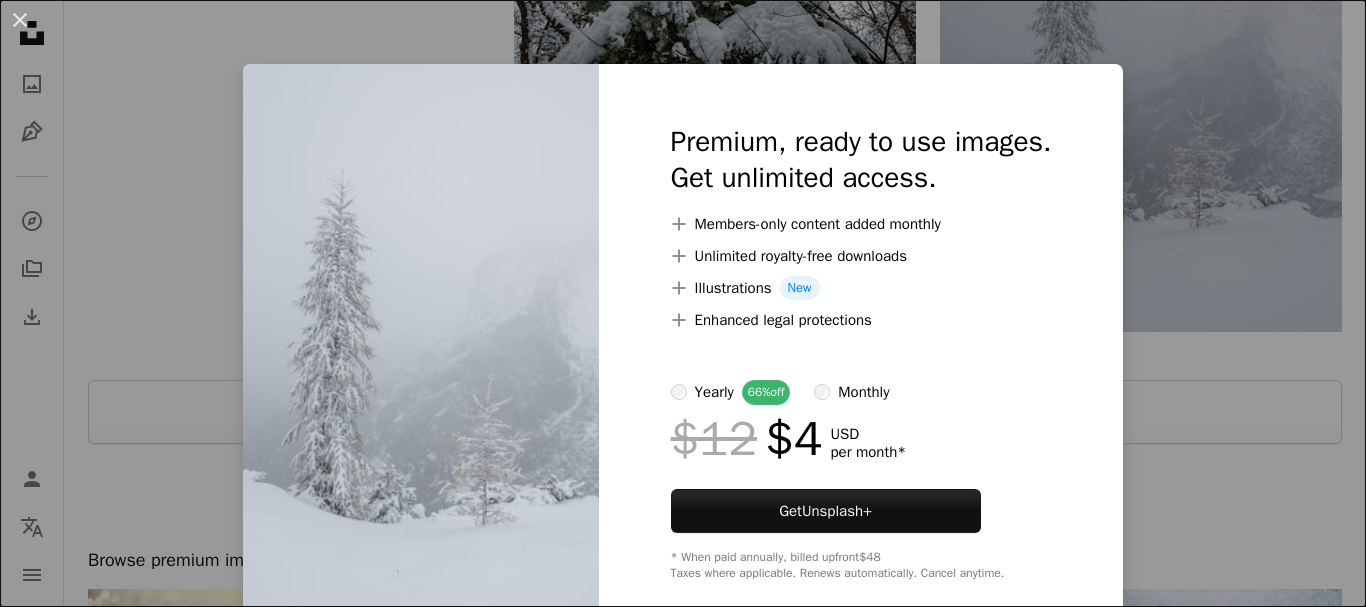 click on "**********" at bounding box center (683, -897) 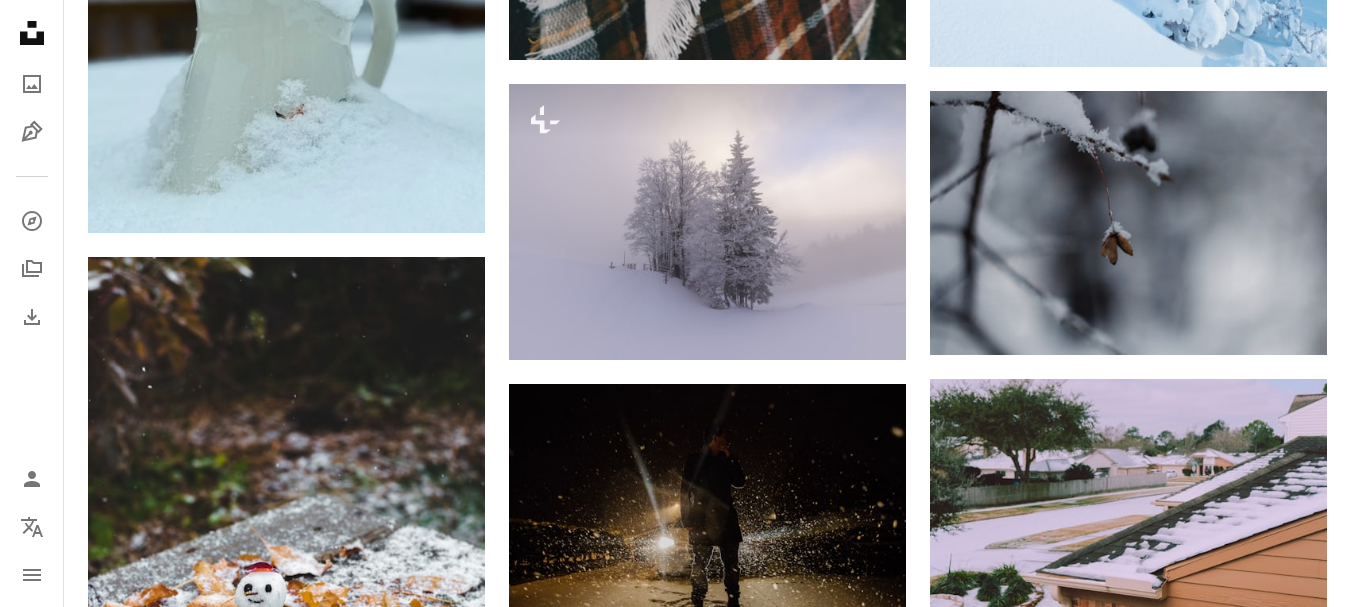 scroll, scrollTop: 1853, scrollLeft: 0, axis: vertical 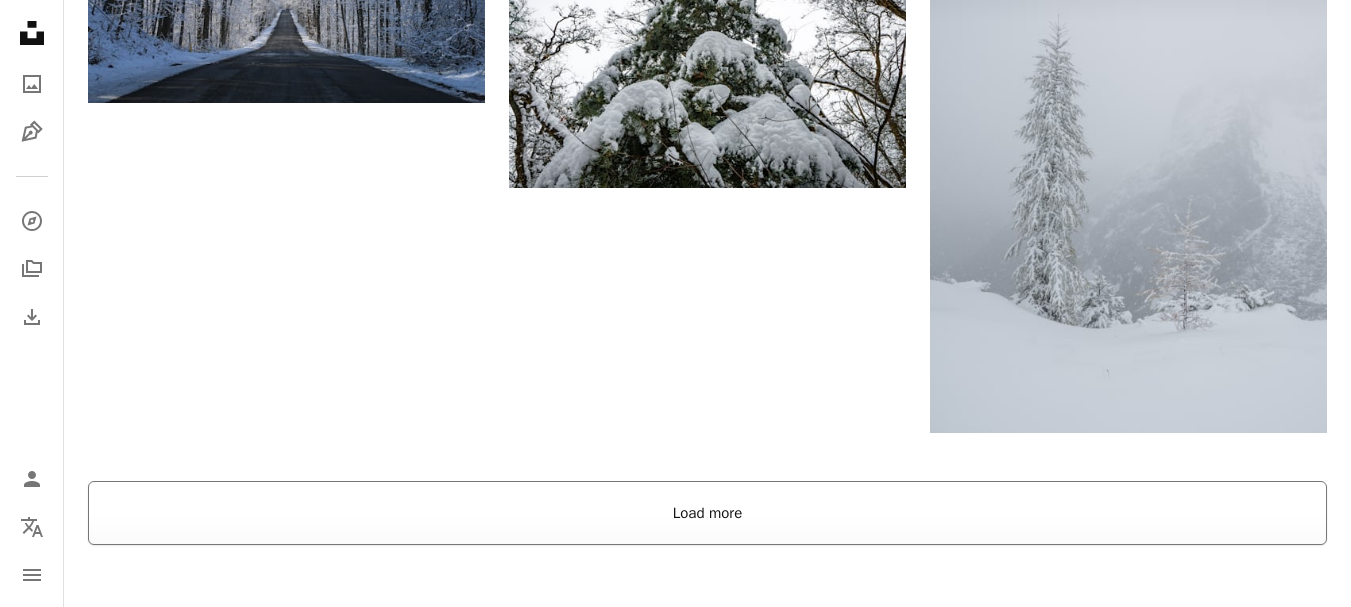 click on "Load more" at bounding box center (707, 513) 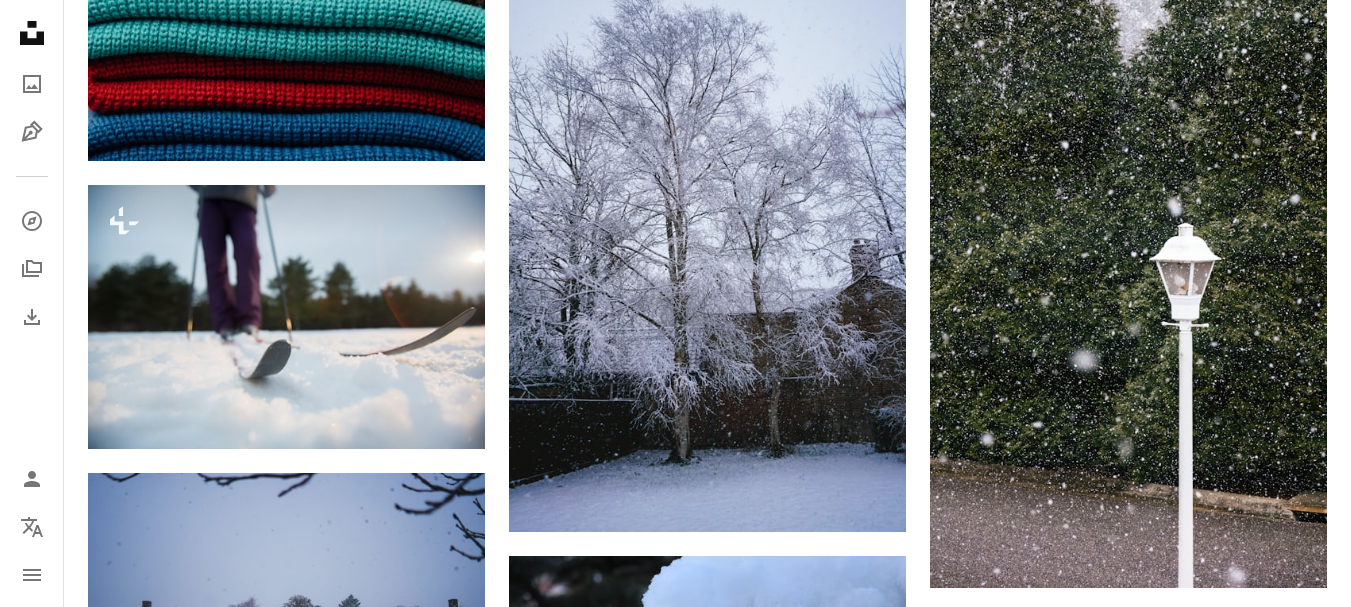 scroll, scrollTop: 7570, scrollLeft: 0, axis: vertical 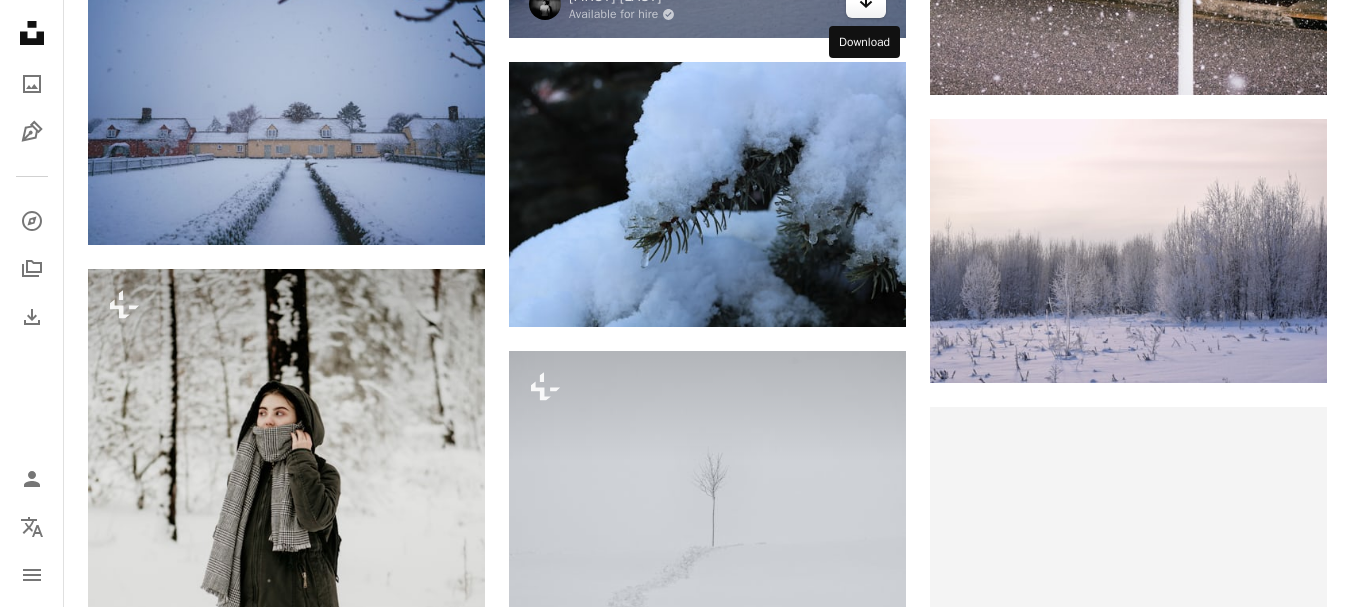 click on "Arrow pointing down" at bounding box center (866, 2) 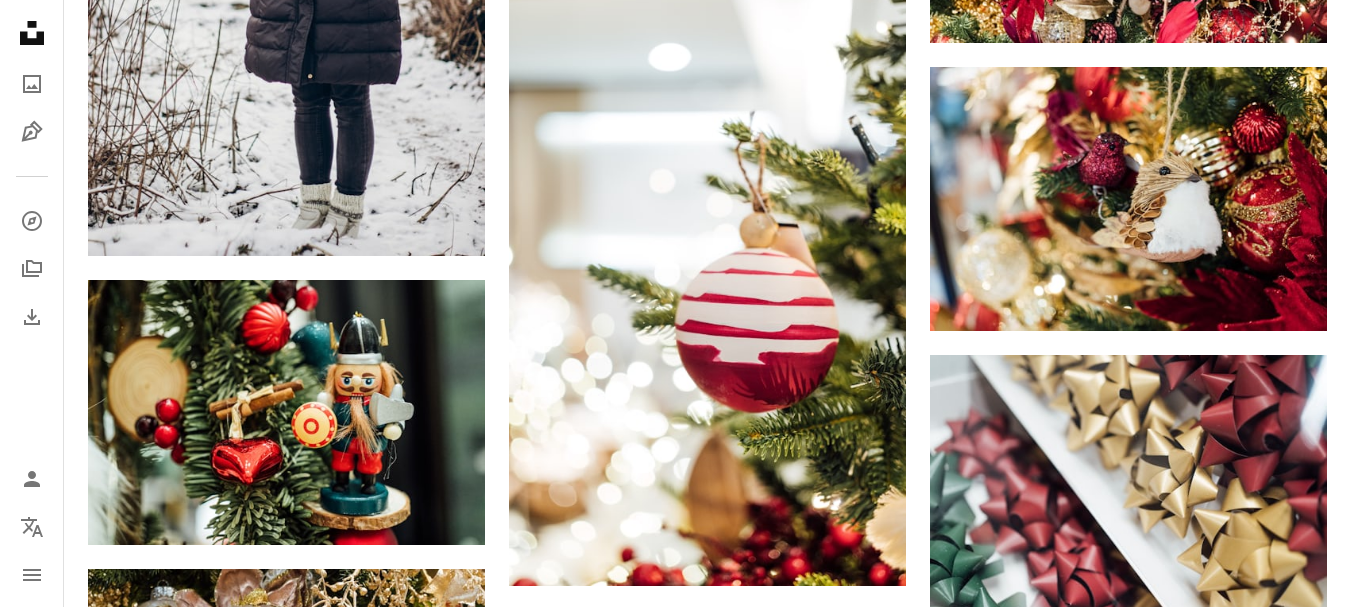 scroll, scrollTop: 19085, scrollLeft: 0, axis: vertical 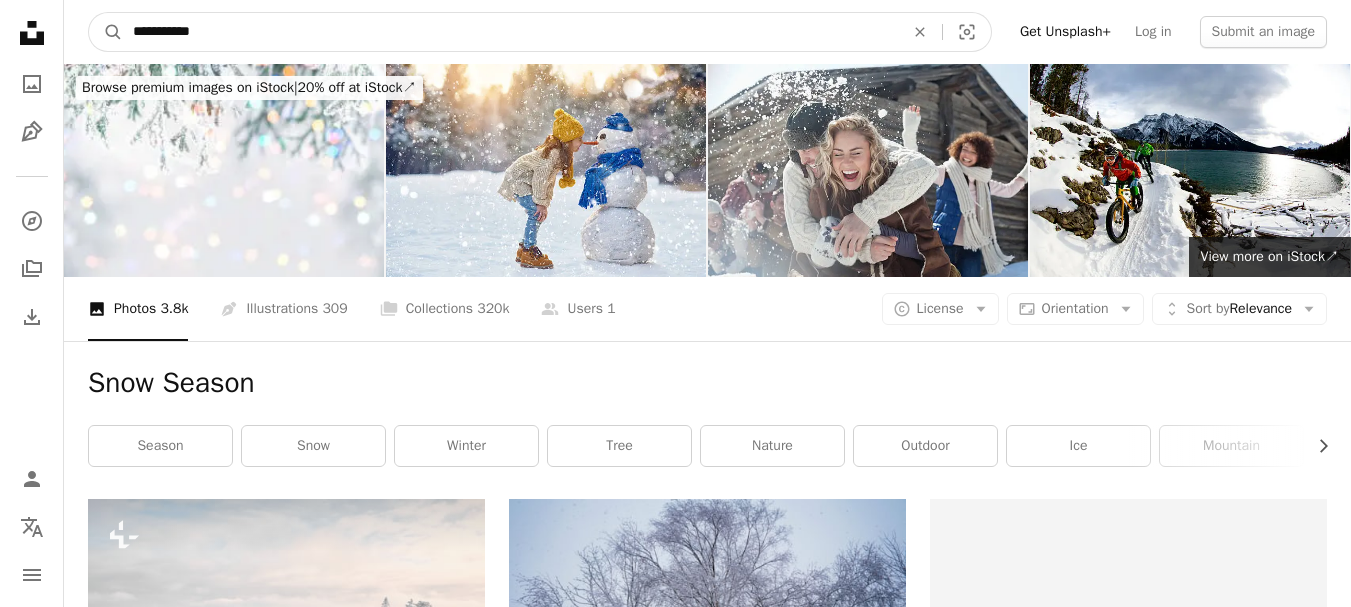 click on "**********" at bounding box center (510, 32) 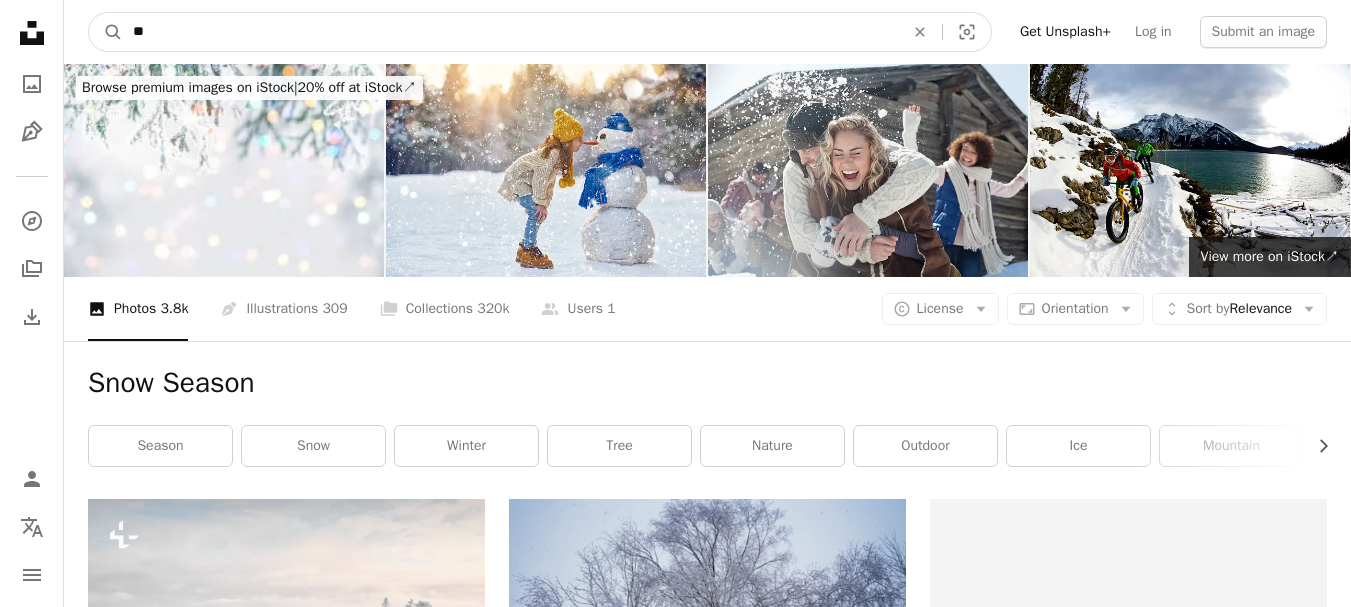 type on "*" 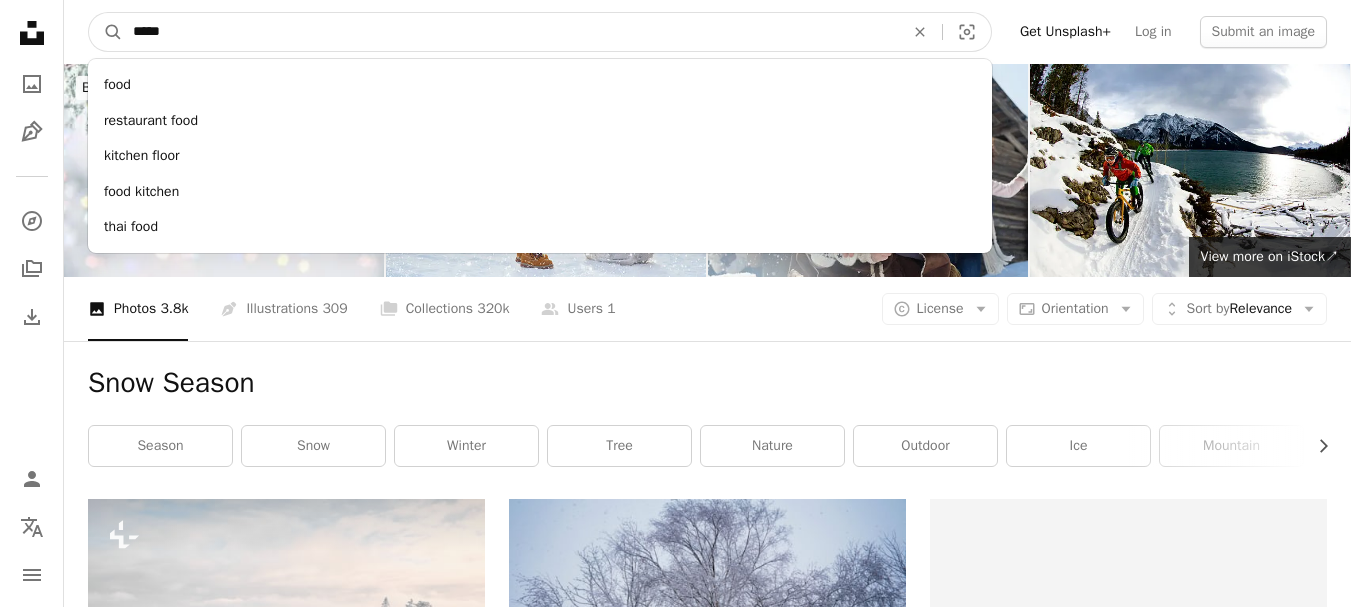 type on "*****" 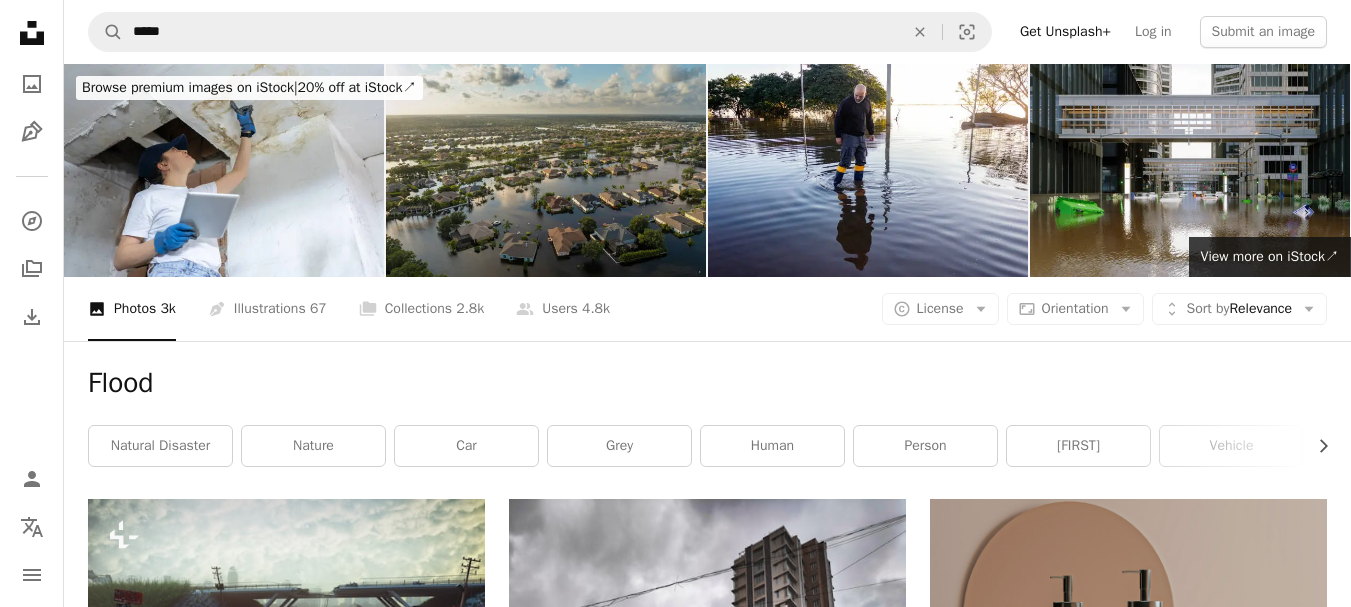 click at bounding box center (546, 170) 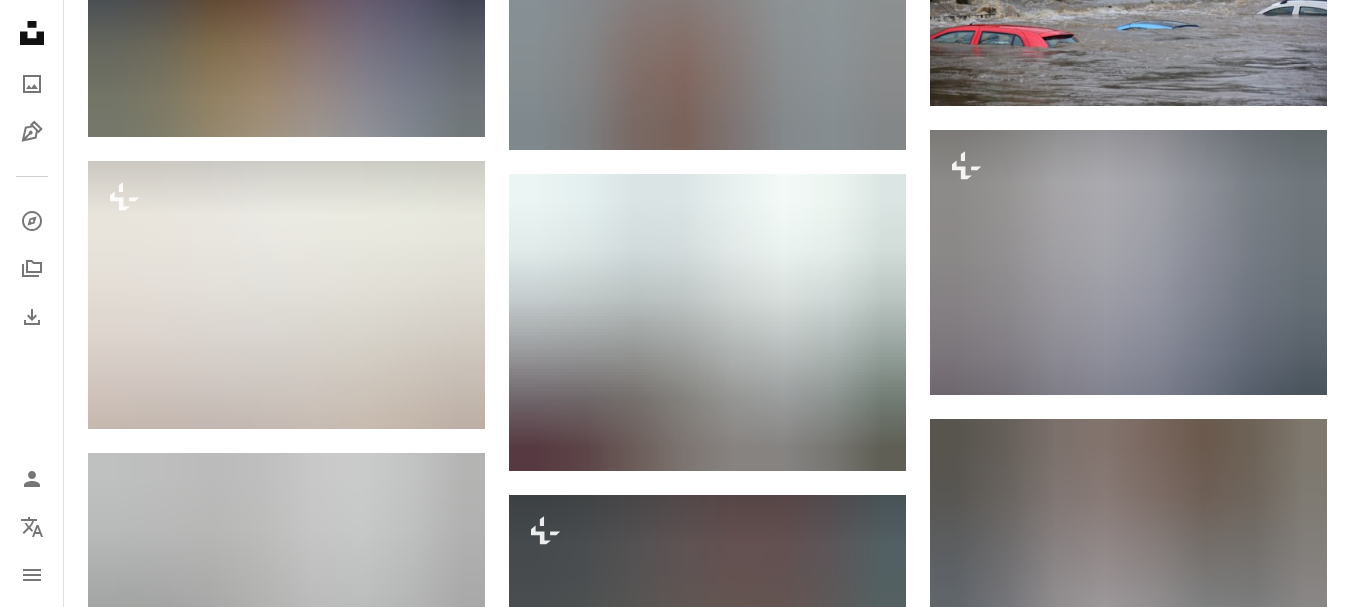 scroll, scrollTop: 1208, scrollLeft: 0, axis: vertical 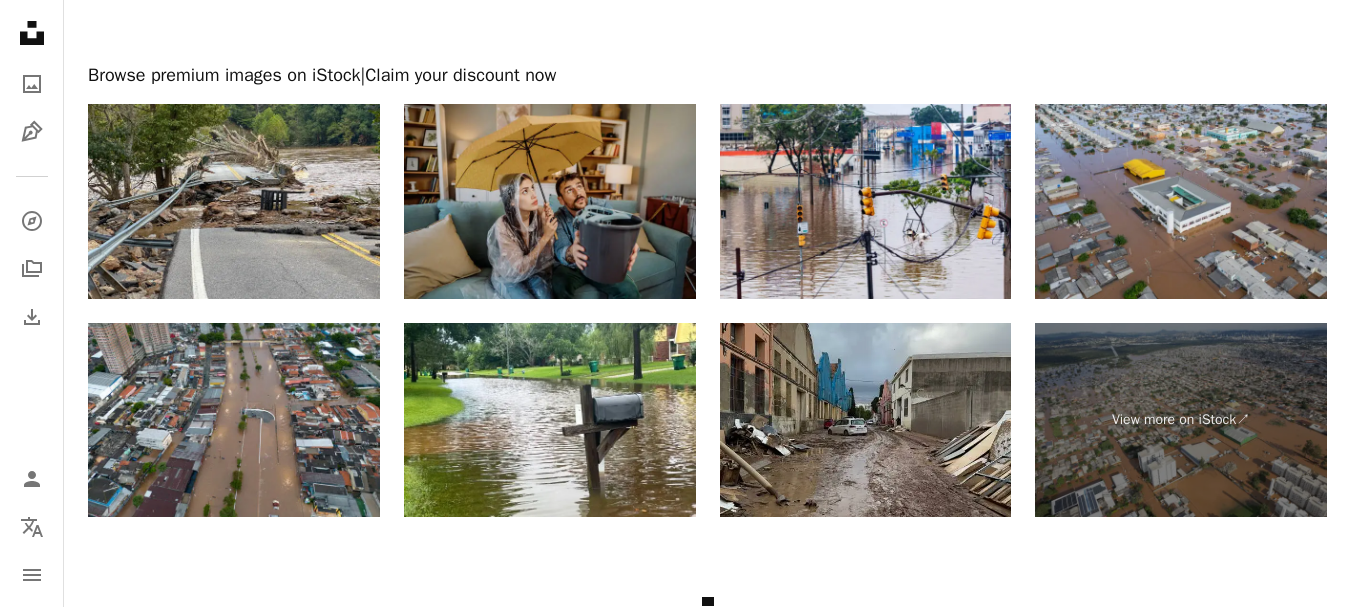 click at bounding box center (1181, 201) 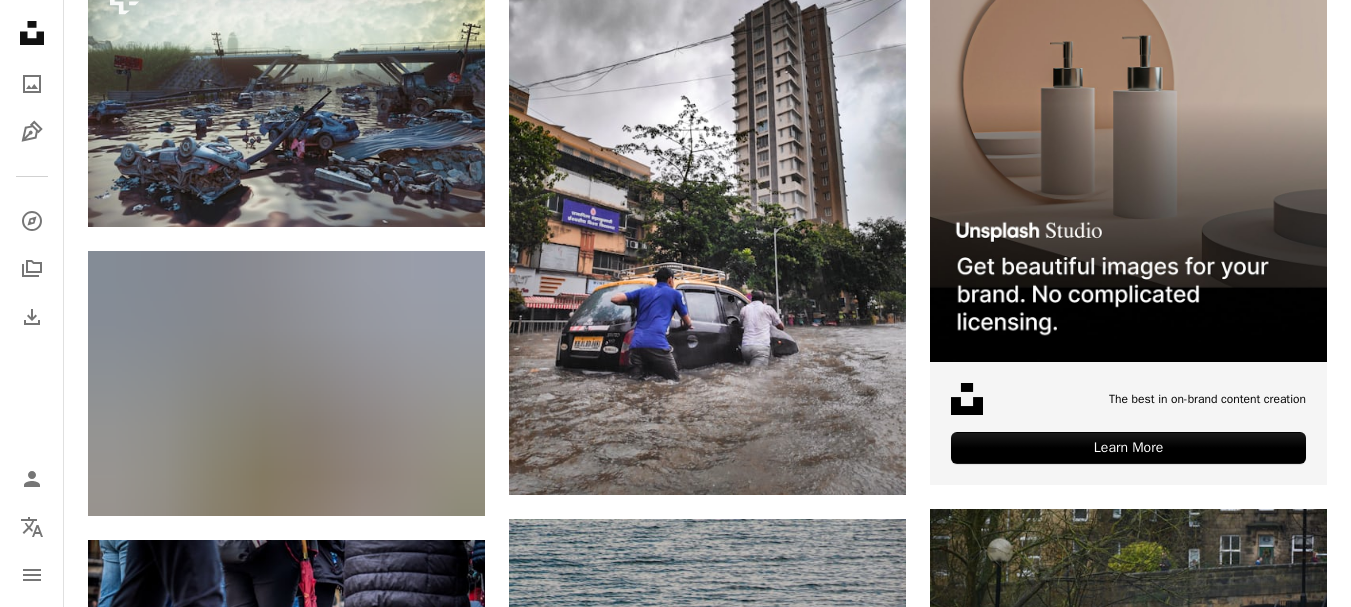 scroll, scrollTop: 527, scrollLeft: 0, axis: vertical 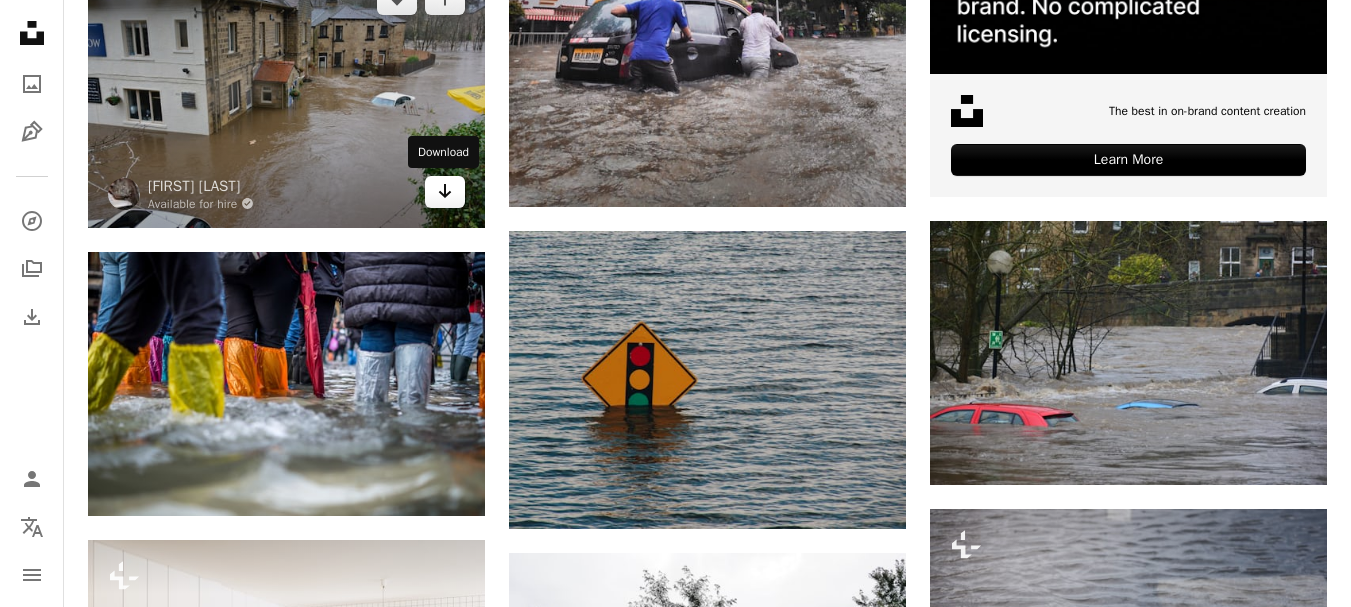 click on "Arrow pointing down" 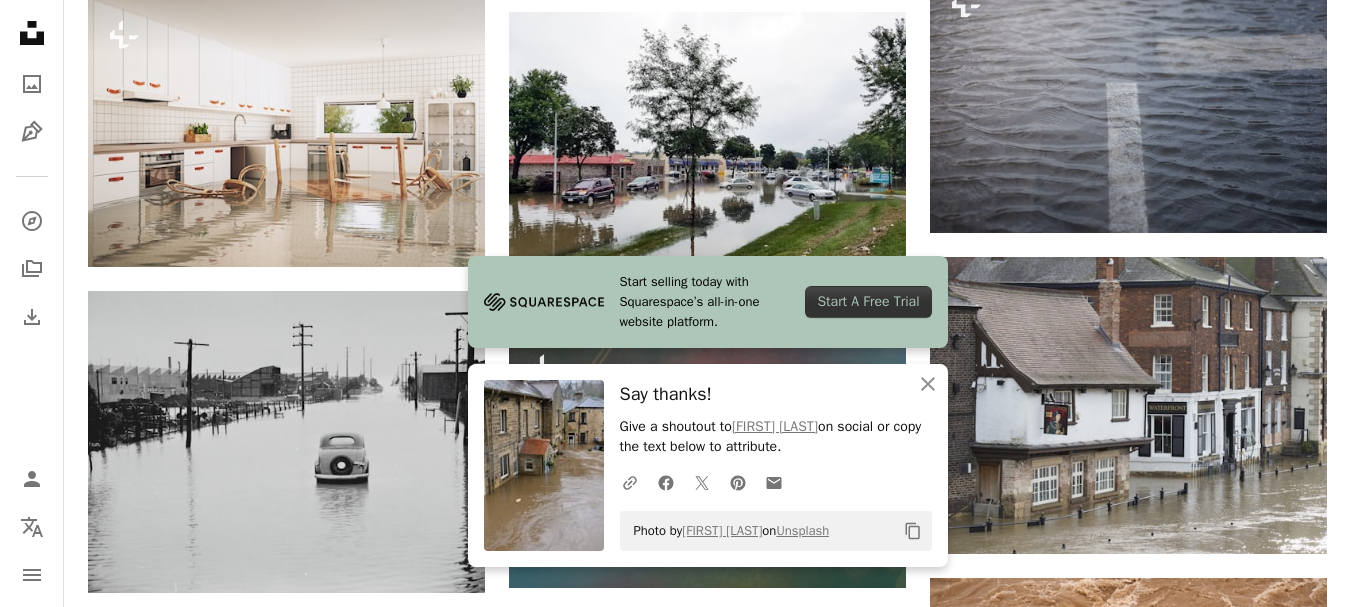 scroll, scrollTop: 1461, scrollLeft: 0, axis: vertical 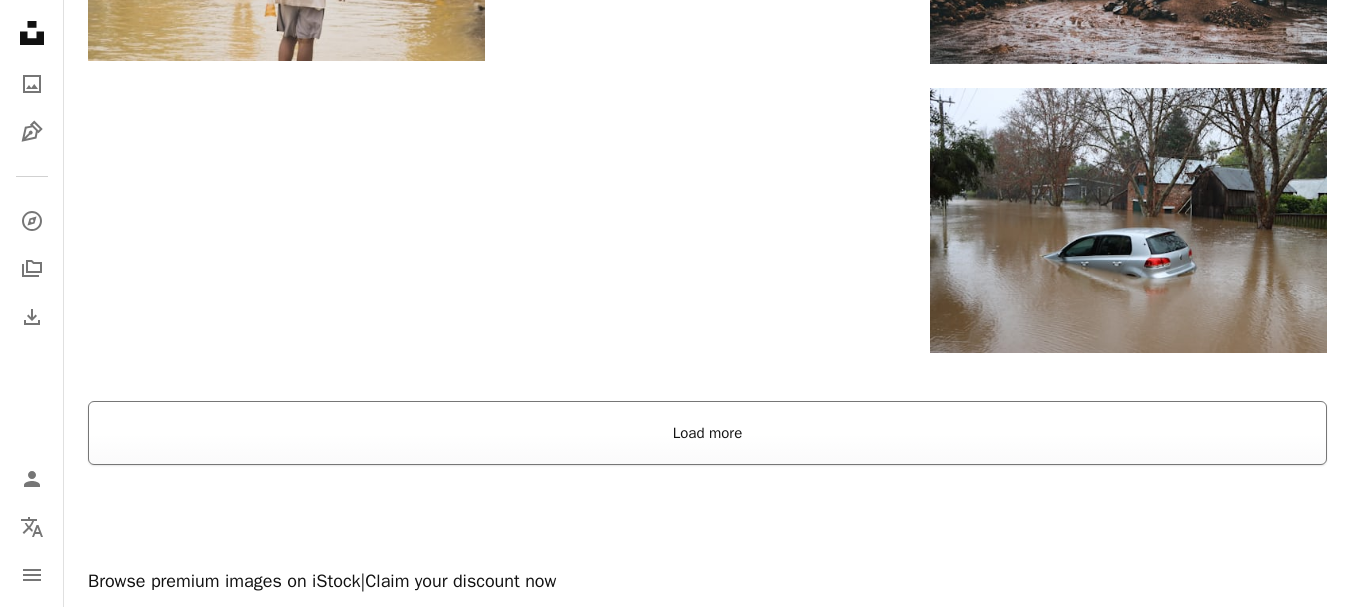 click on "Load more" at bounding box center [707, 433] 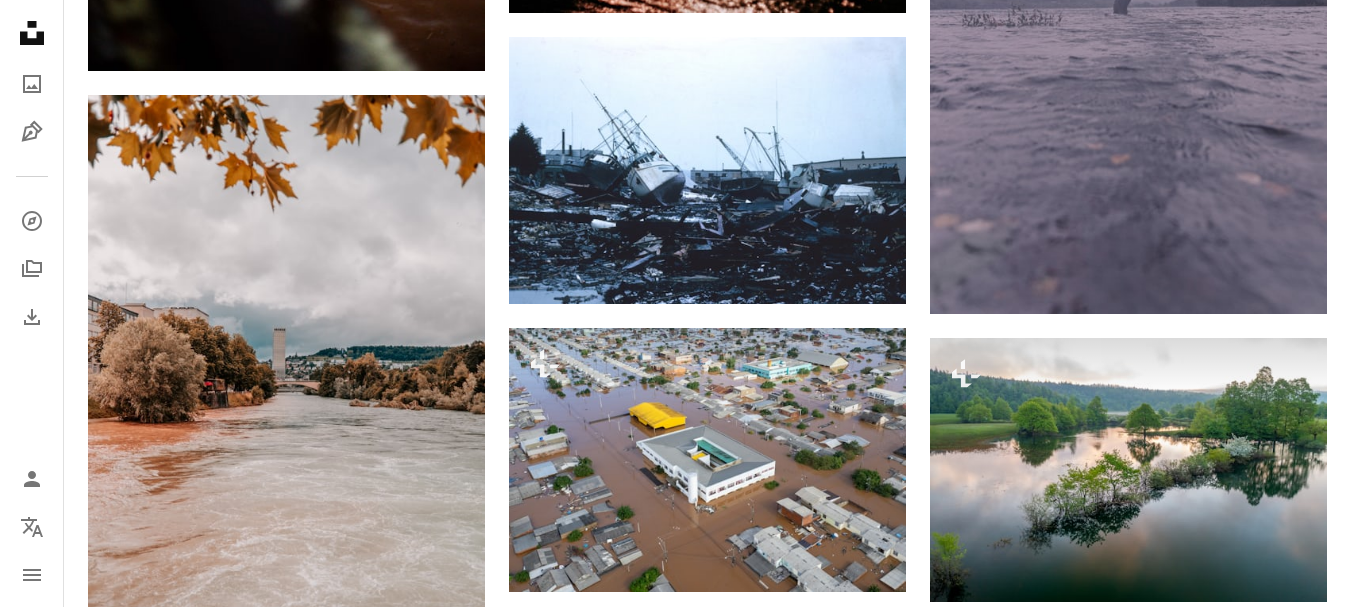 scroll, scrollTop: 6274, scrollLeft: 0, axis: vertical 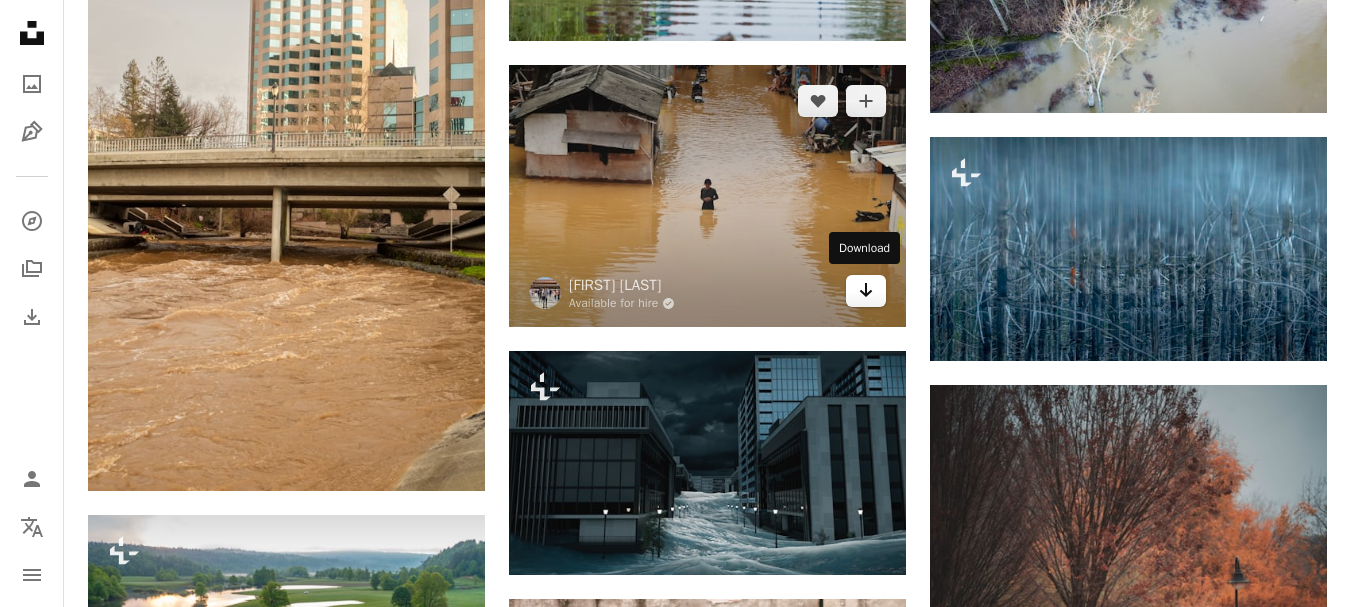 click on "Arrow pointing down" at bounding box center [866, 291] 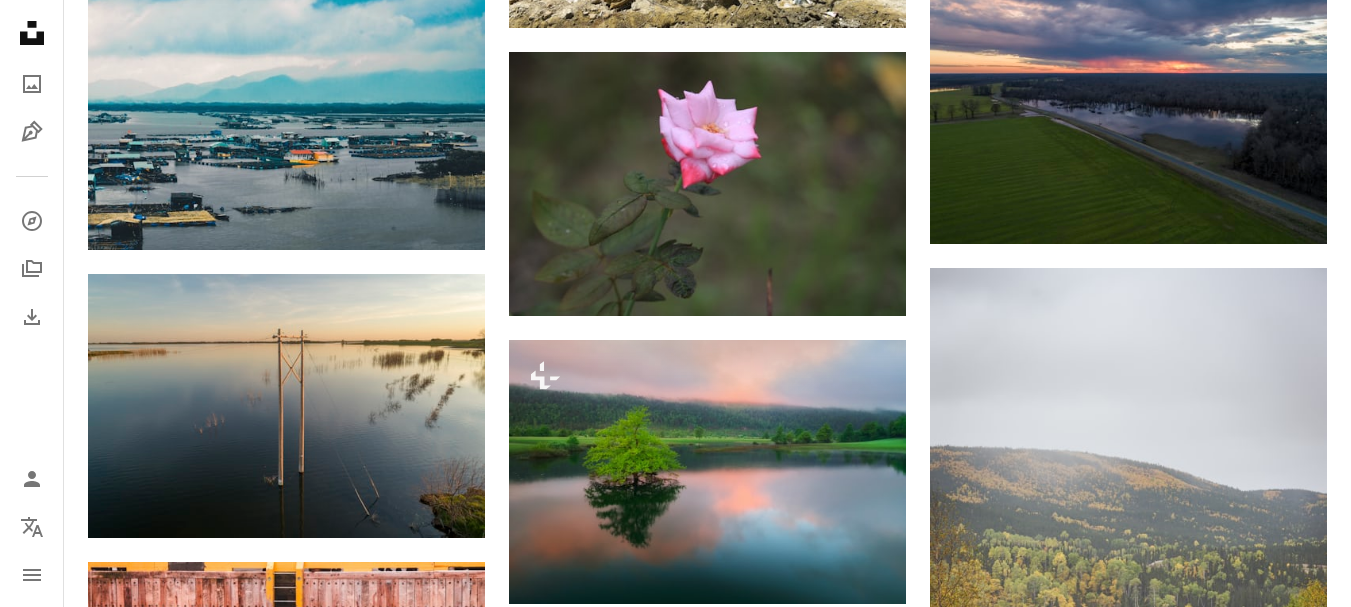 scroll, scrollTop: 19925, scrollLeft: 0, axis: vertical 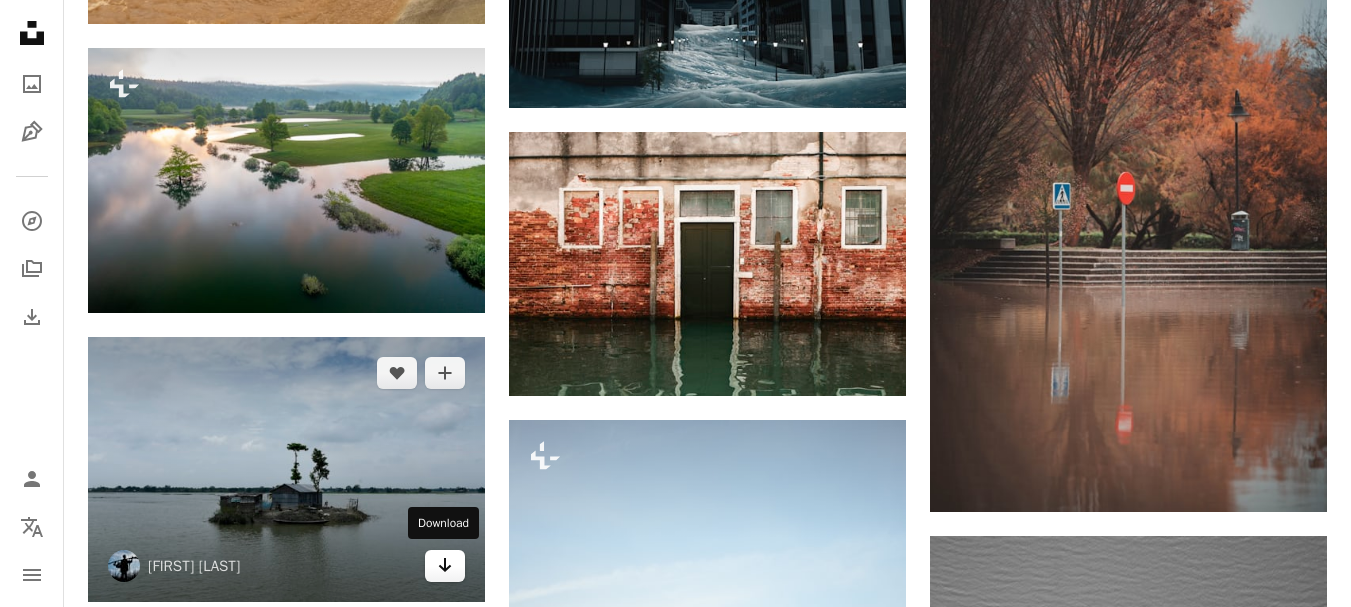 click on "Arrow pointing down" at bounding box center (445, 566) 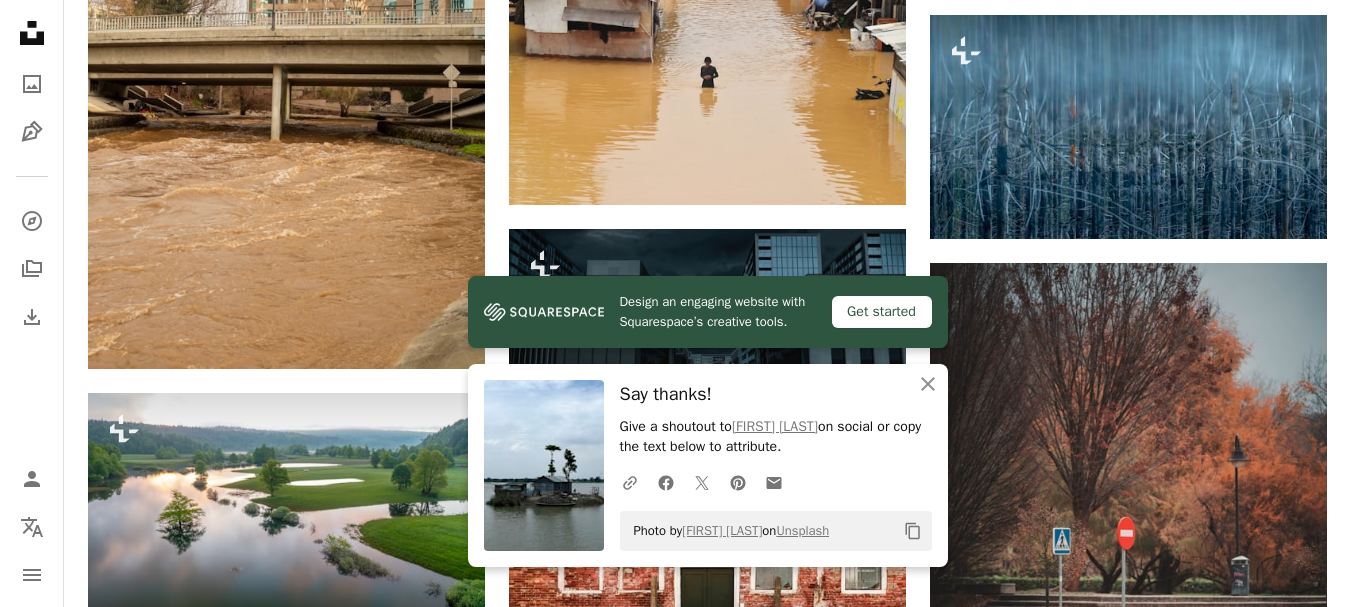scroll, scrollTop: 14585, scrollLeft: 0, axis: vertical 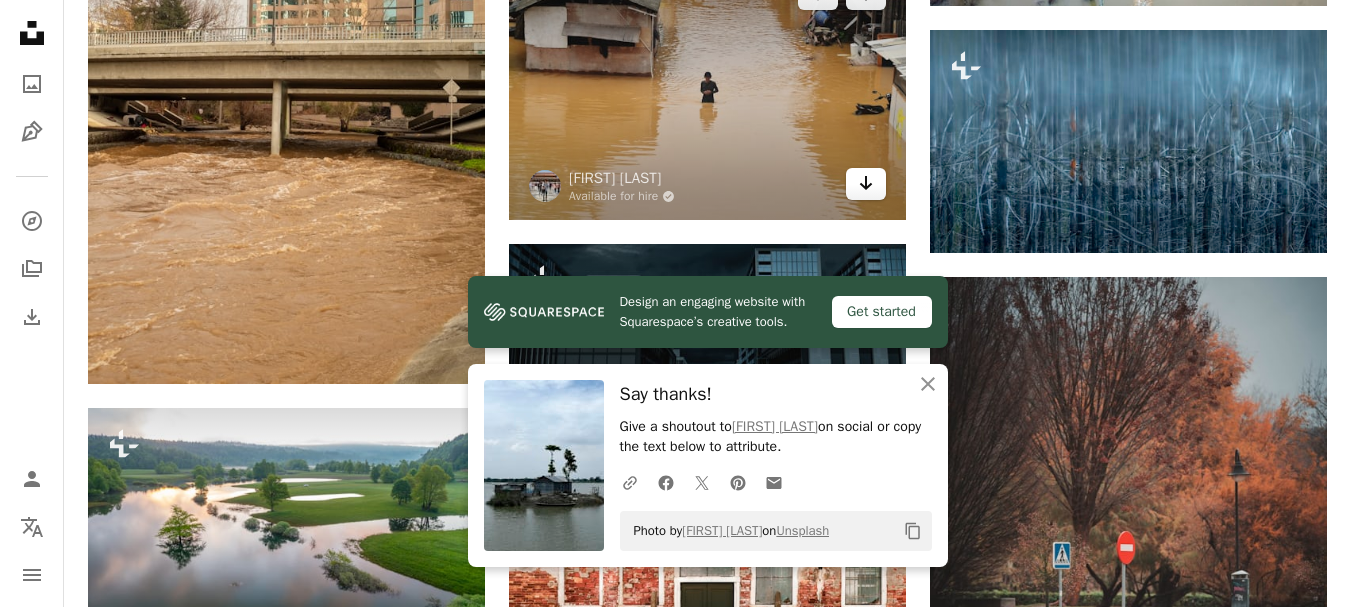 click on "Arrow pointing down" at bounding box center [866, 184] 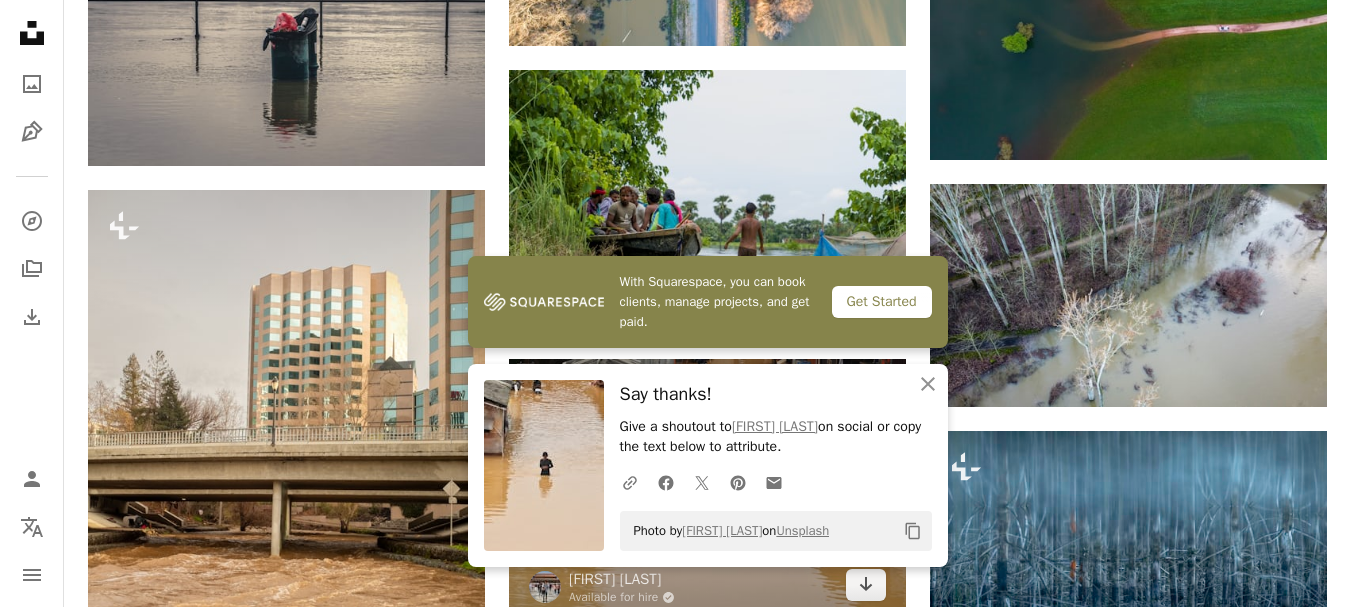 scroll, scrollTop: 14416, scrollLeft: 0, axis: vertical 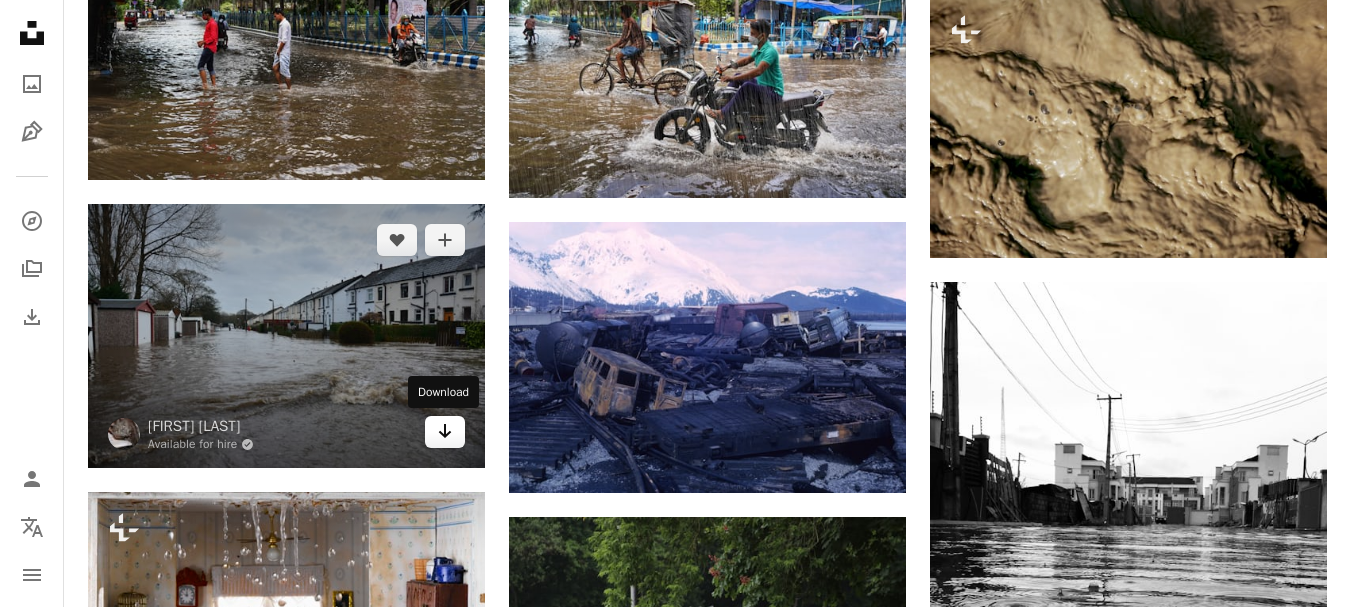 click on "Arrow pointing down" at bounding box center [445, 432] 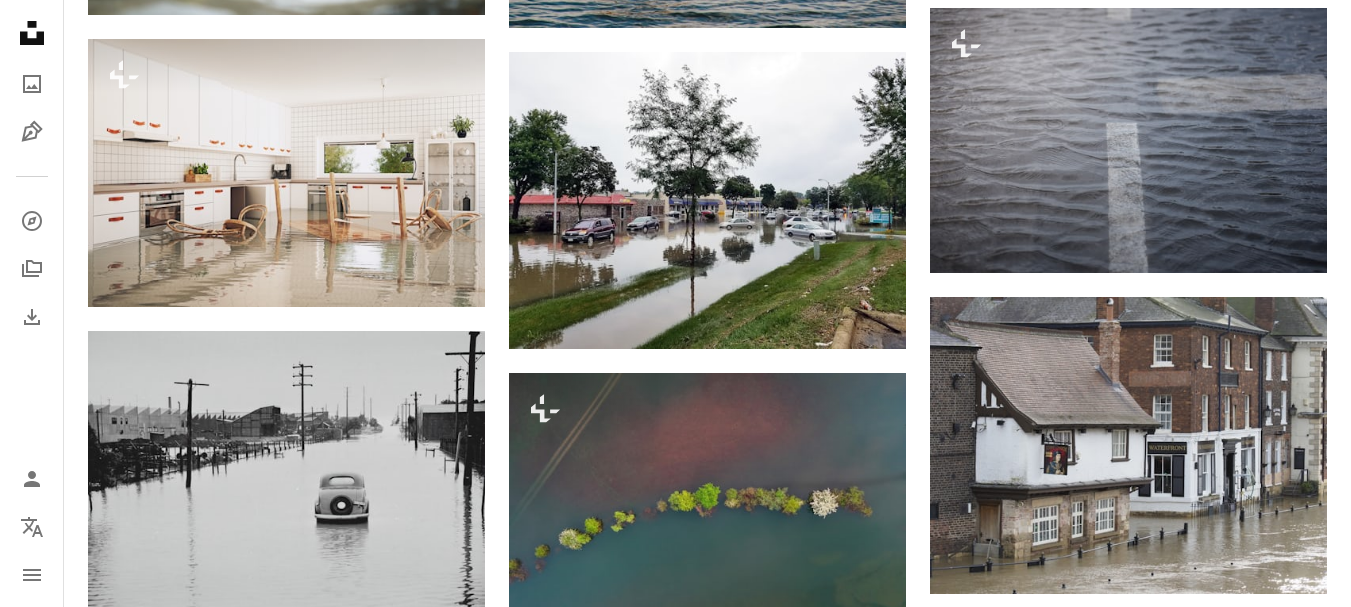 scroll, scrollTop: 1243, scrollLeft: 0, axis: vertical 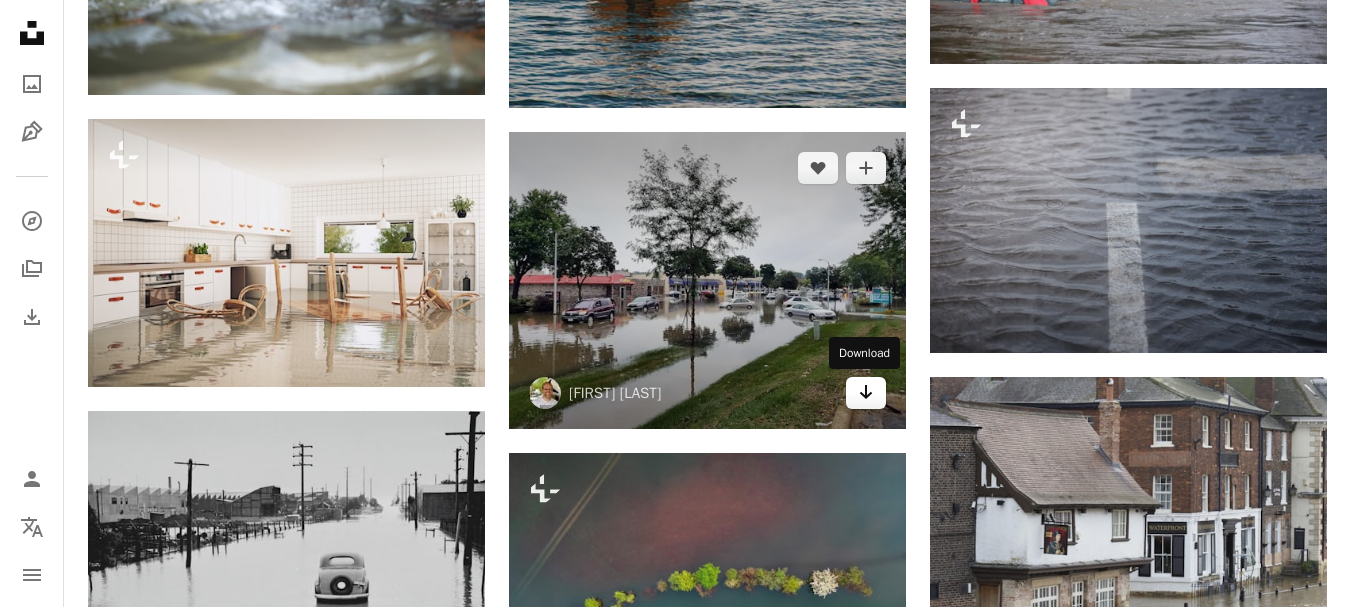click on "Arrow pointing down" at bounding box center (866, 393) 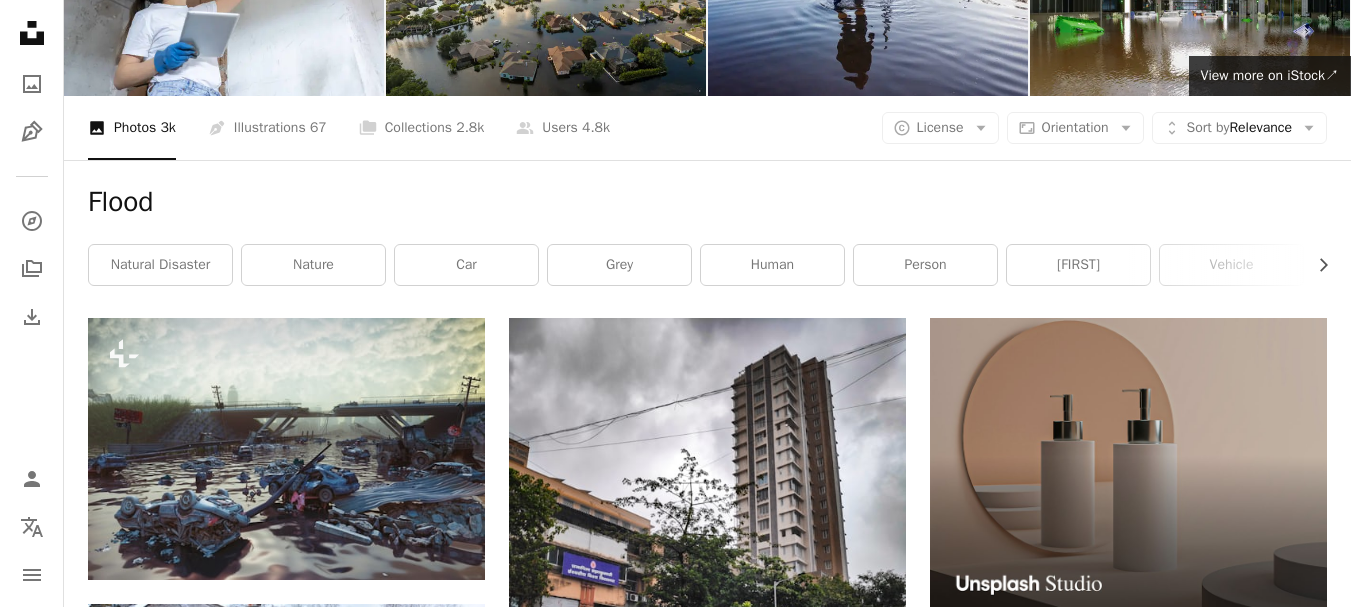 scroll, scrollTop: 0, scrollLeft: 0, axis: both 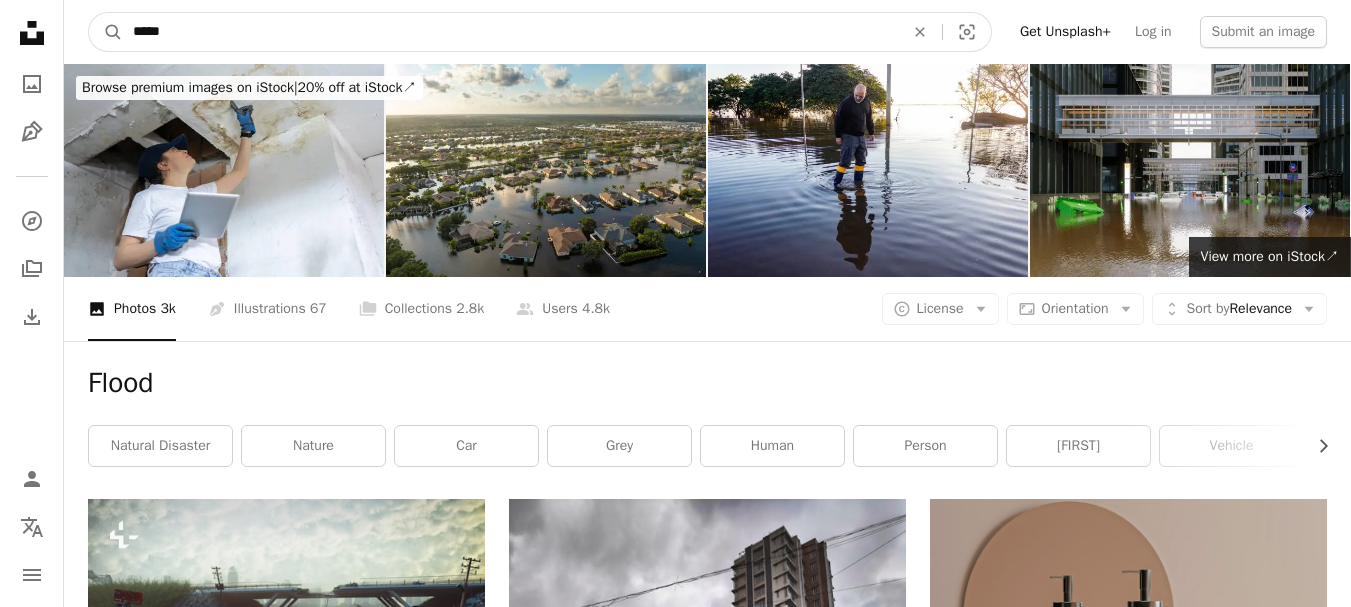 click on "*****" at bounding box center (510, 32) 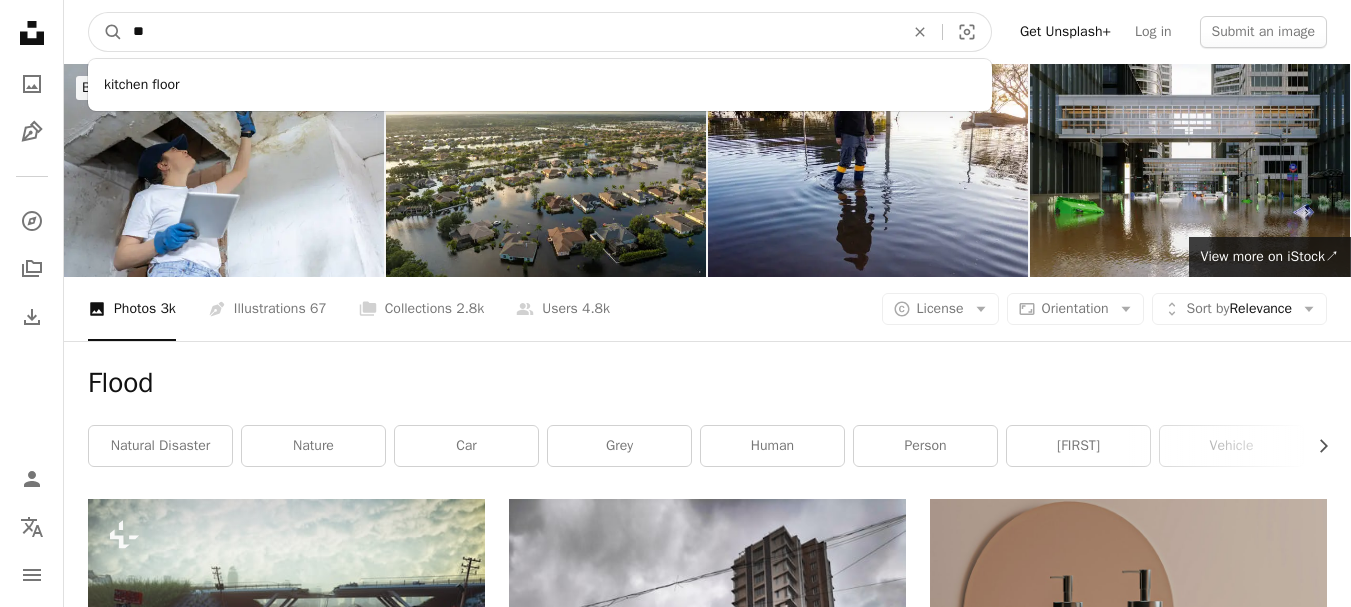 type on "*" 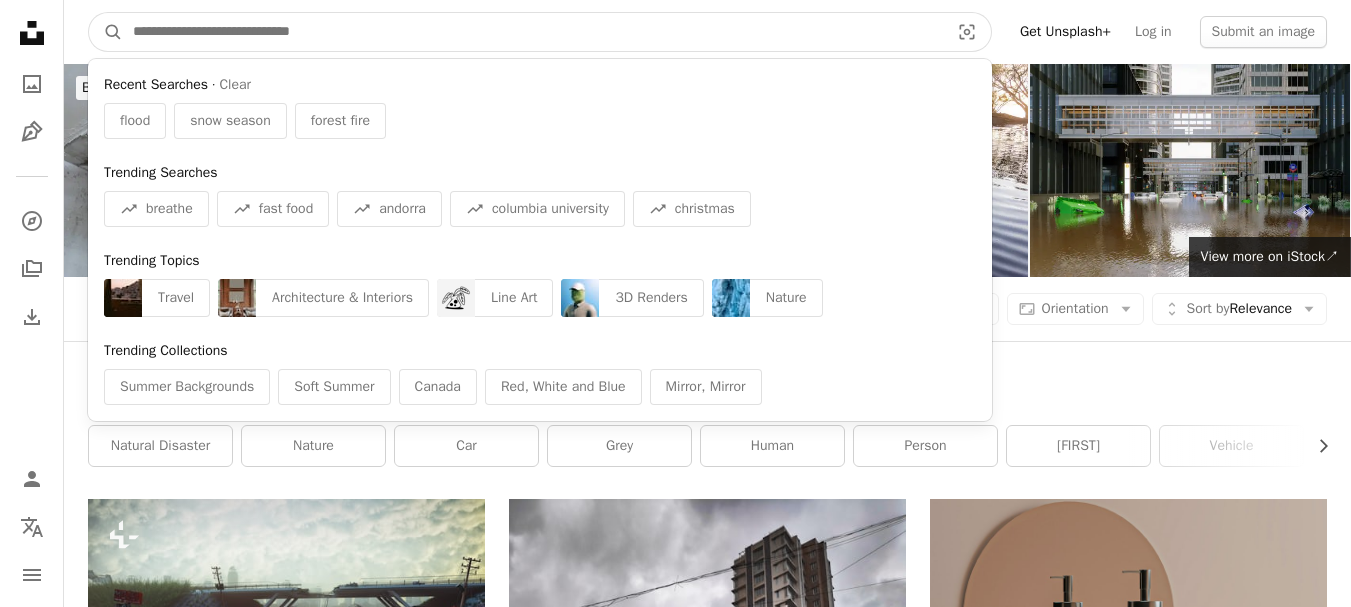 click at bounding box center (533, 32) 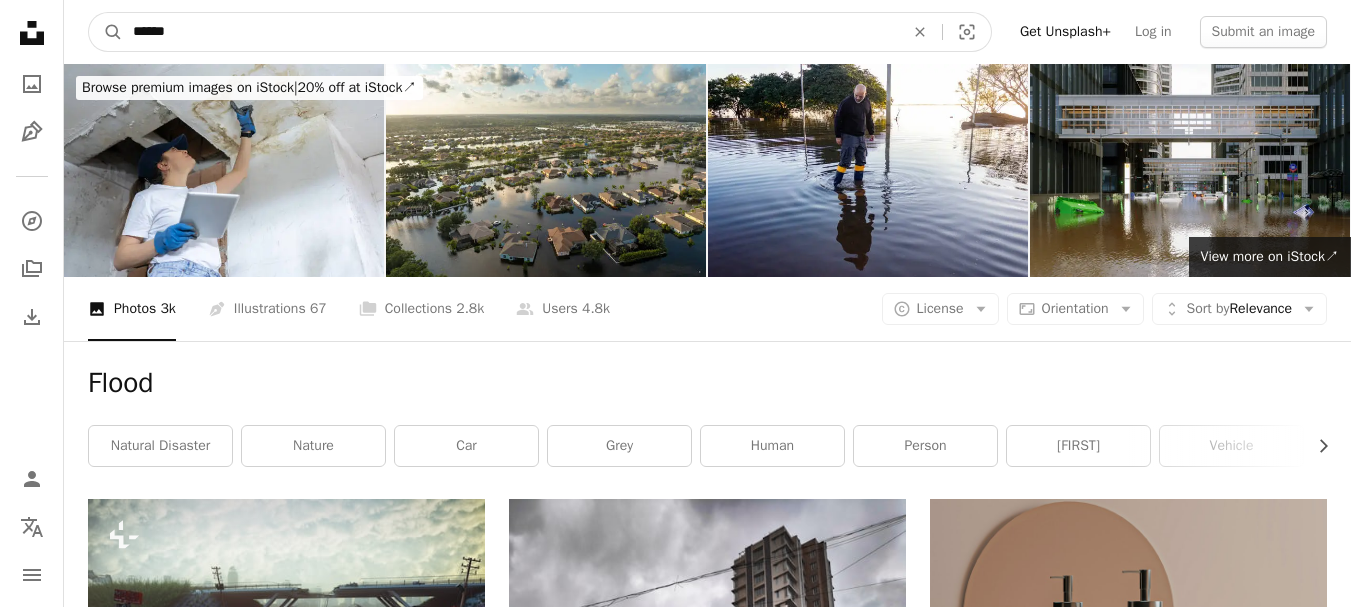 type on "******" 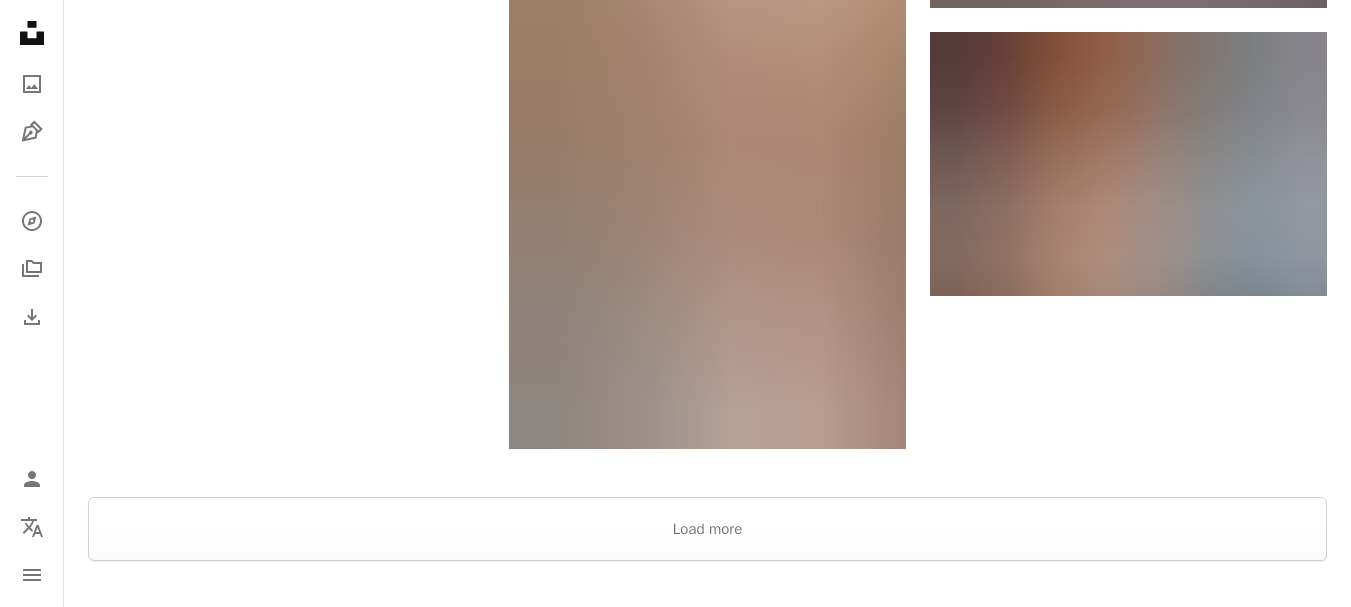 scroll, scrollTop: 3233, scrollLeft: 0, axis: vertical 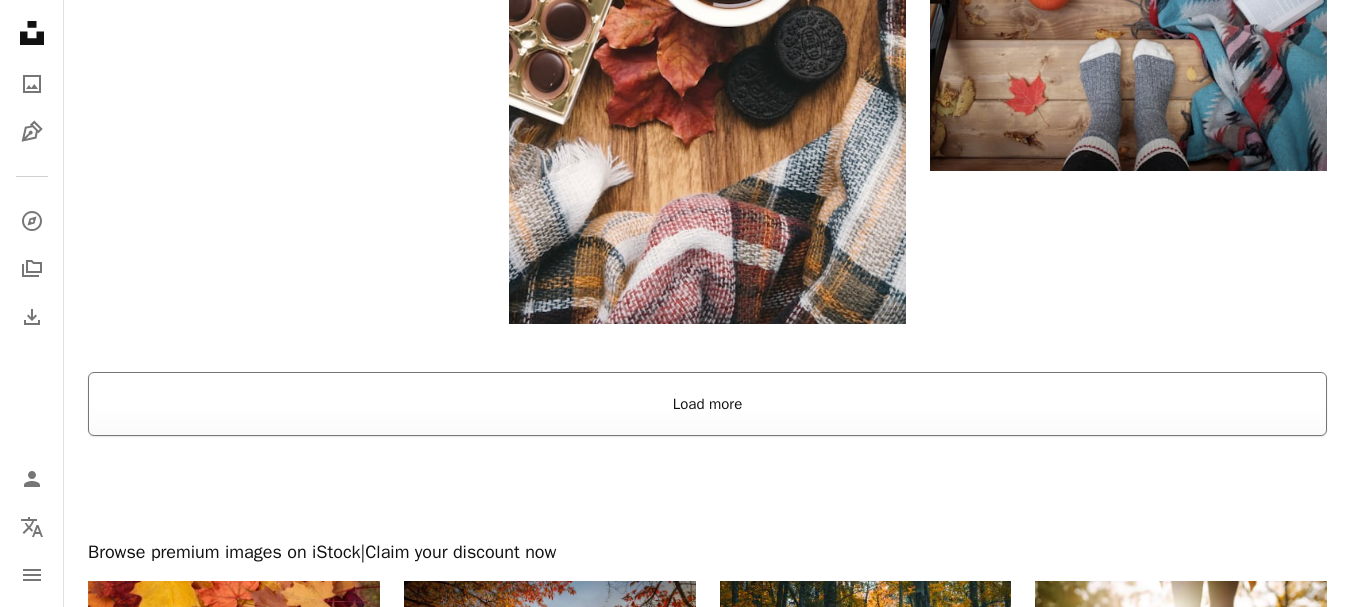 click on "Load more" at bounding box center [707, 404] 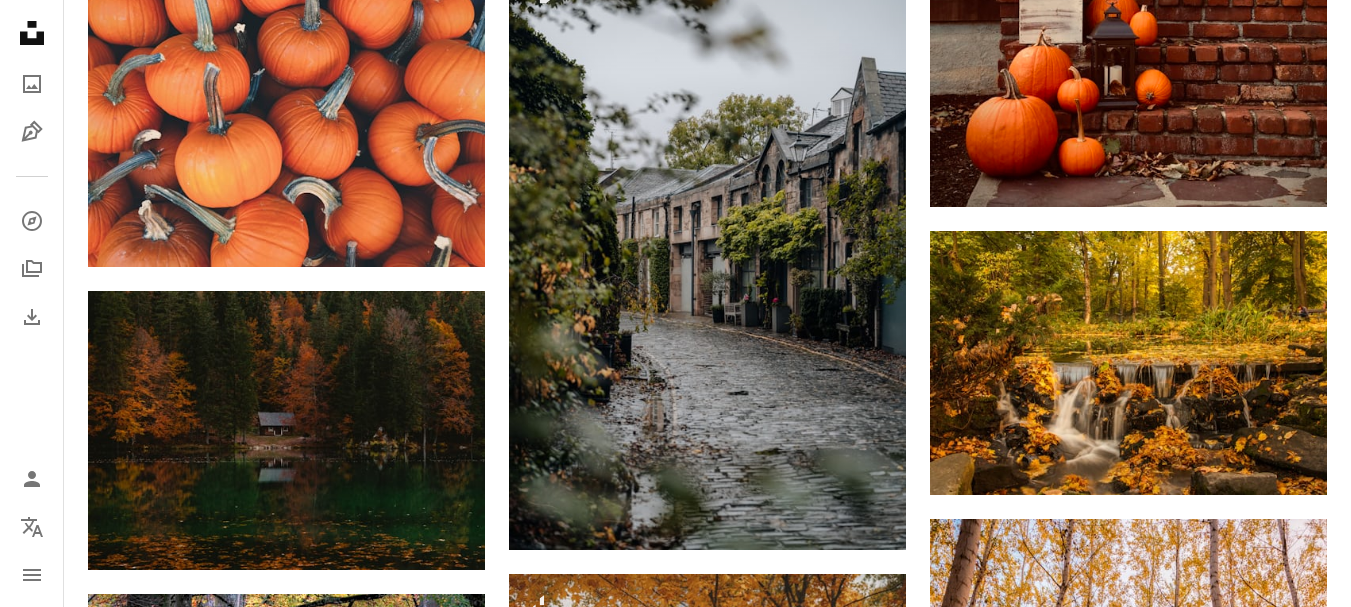 scroll, scrollTop: 7028, scrollLeft: 0, axis: vertical 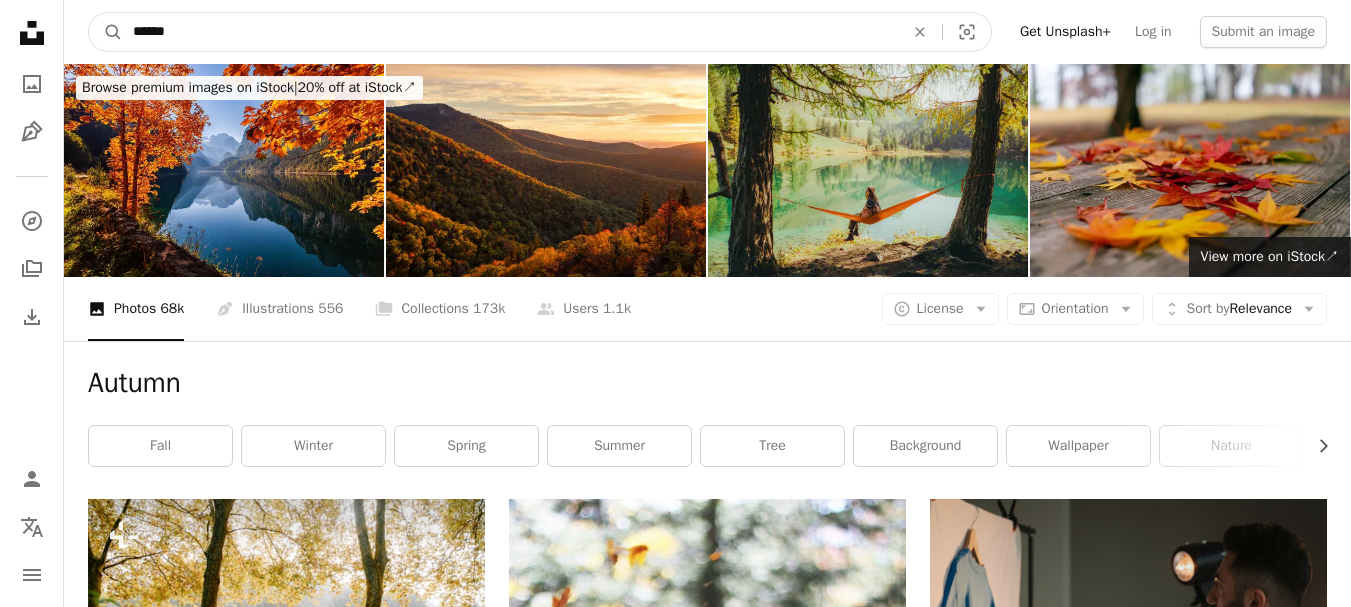 click on "******" at bounding box center [510, 32] 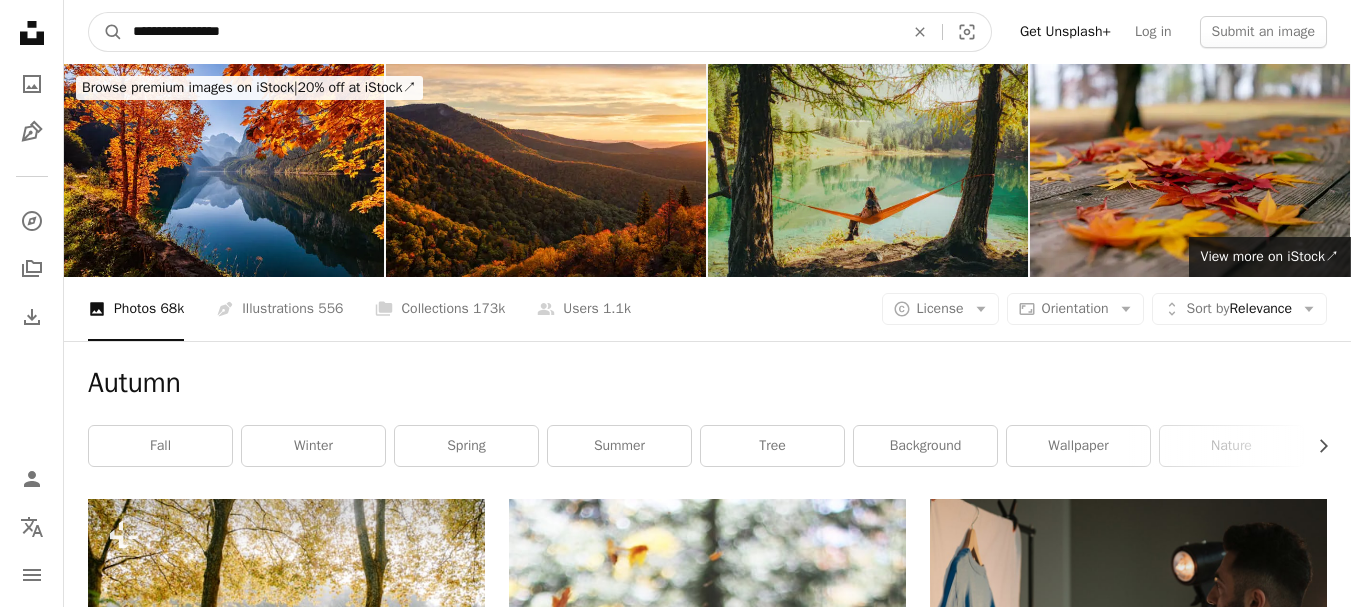 type on "**********" 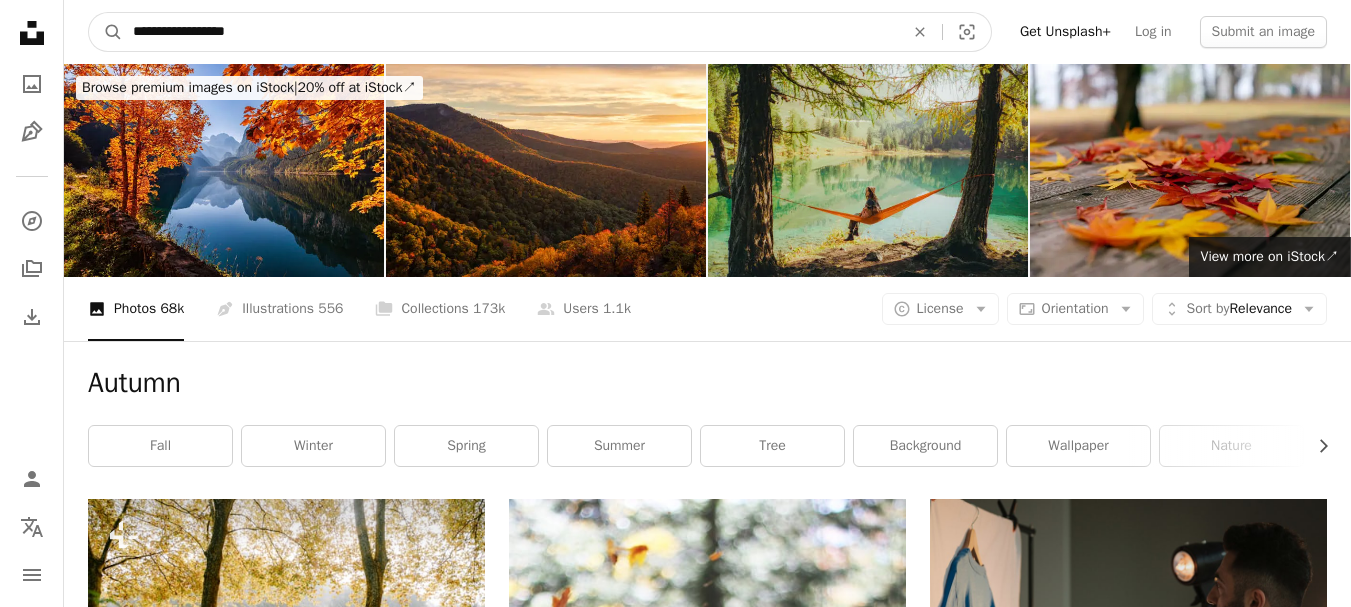 click on "A magnifying glass" at bounding box center (106, 32) 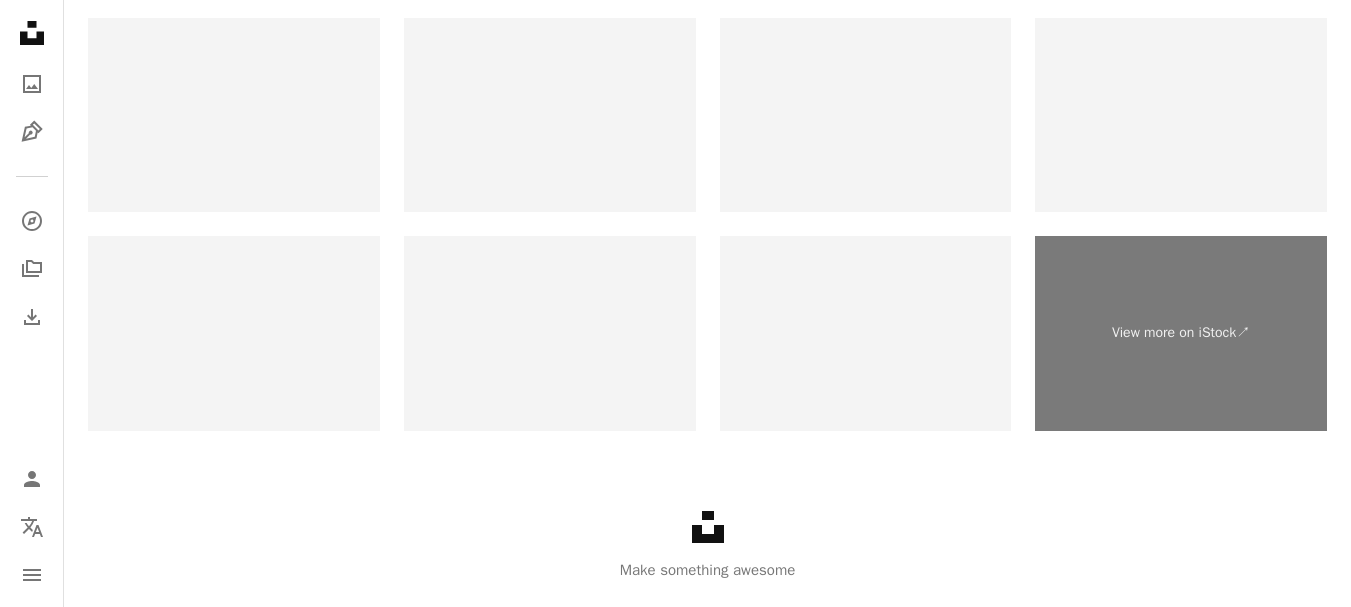 scroll, scrollTop: 4533, scrollLeft: 0, axis: vertical 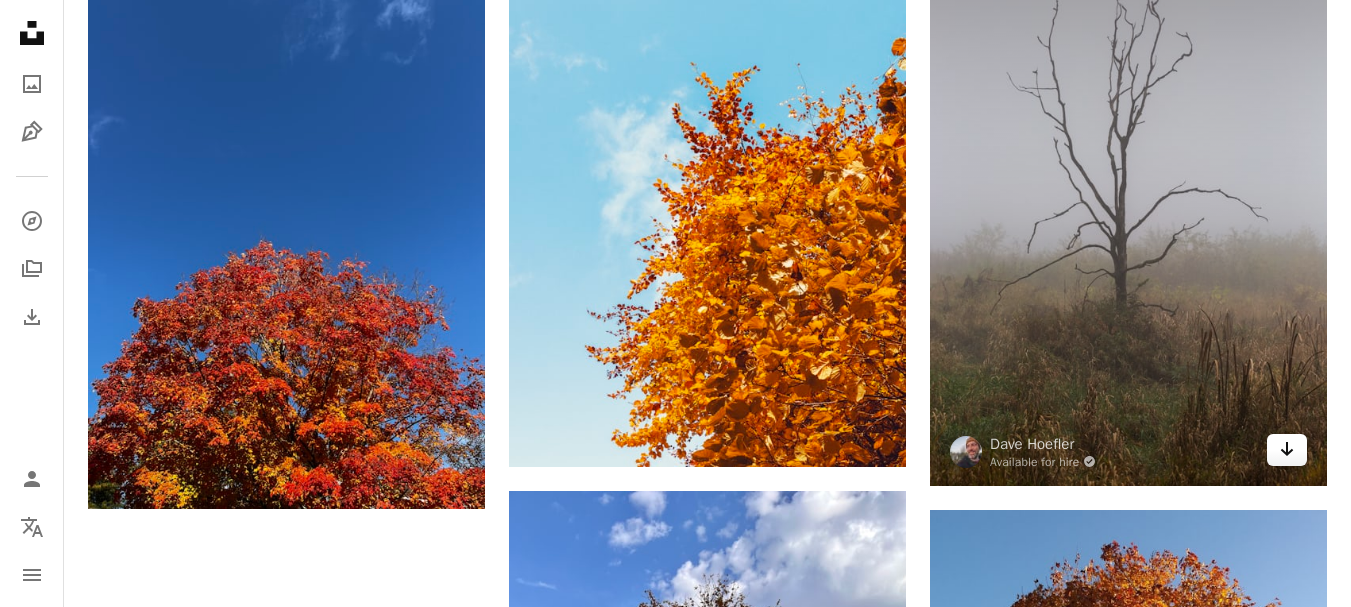 click 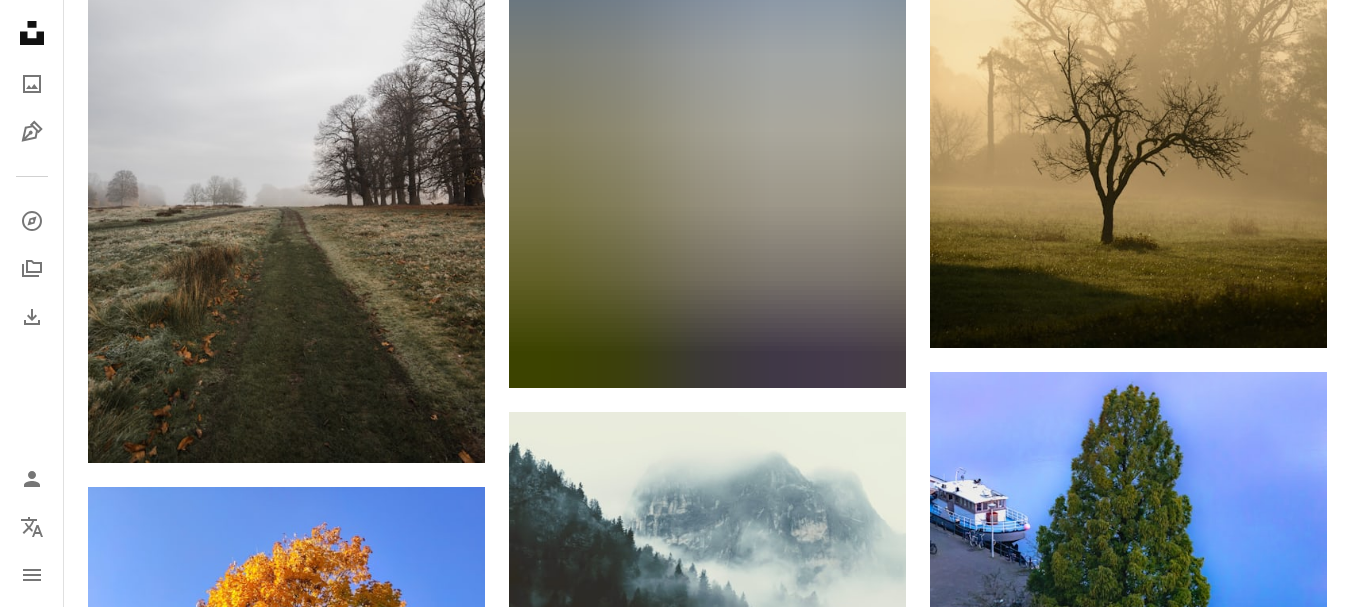 scroll, scrollTop: 2186, scrollLeft: 0, axis: vertical 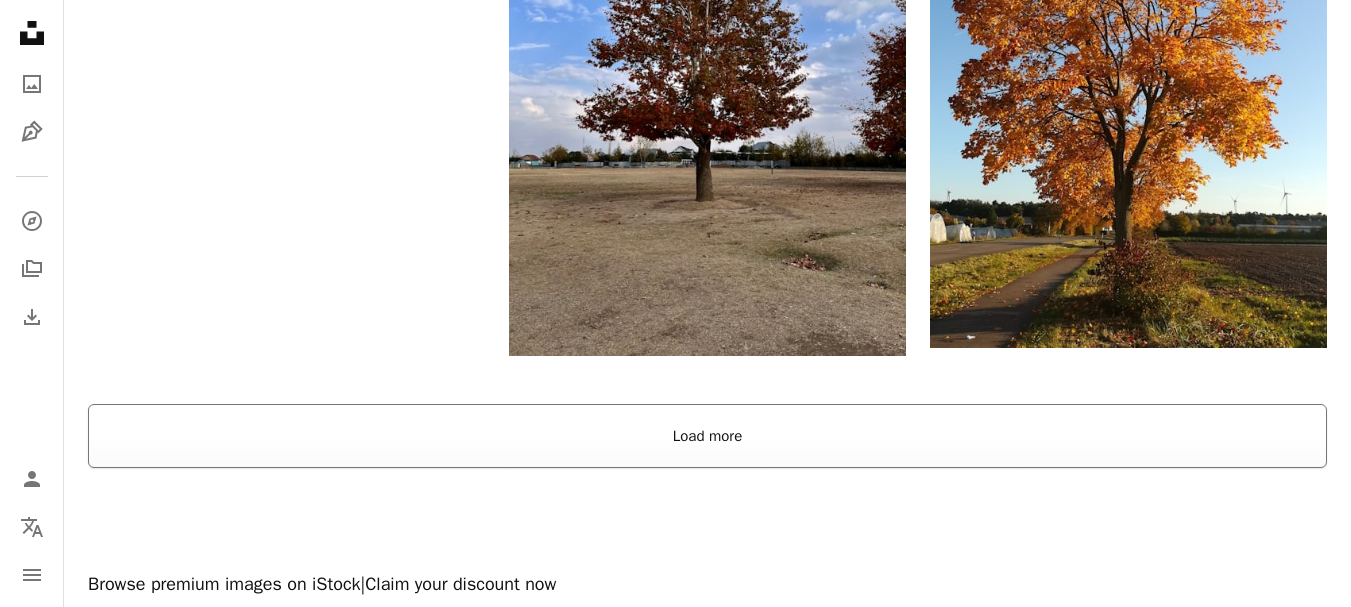 click on "Load more" at bounding box center (707, 436) 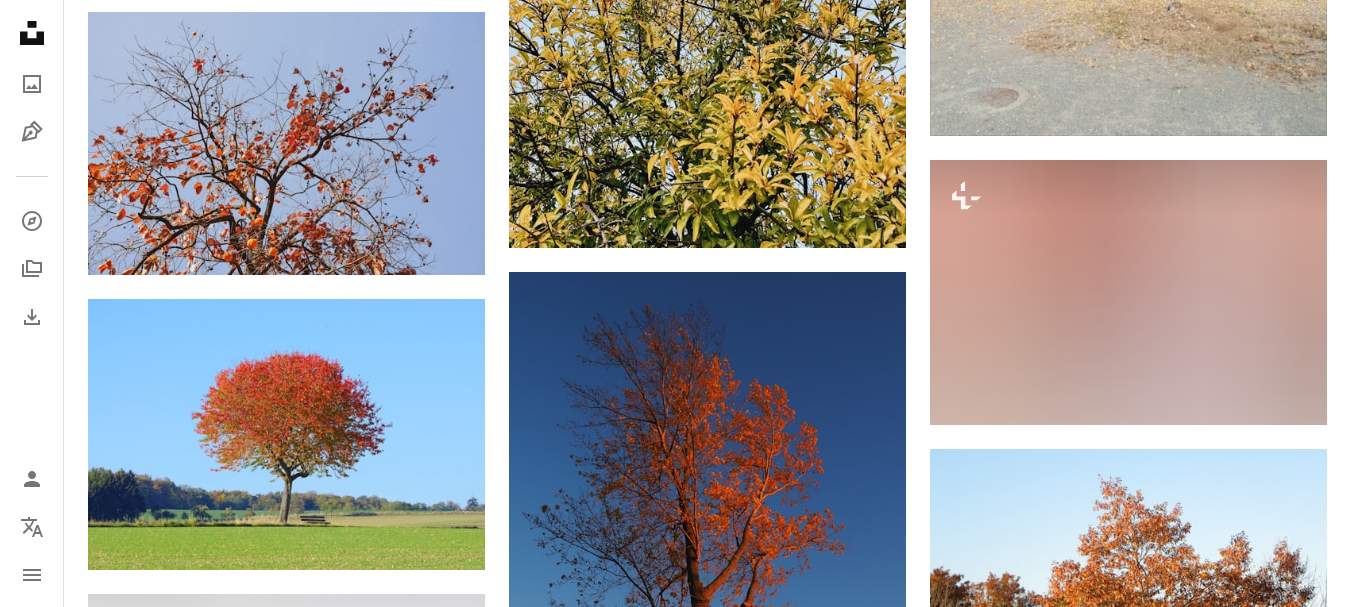 scroll, scrollTop: 10151, scrollLeft: 0, axis: vertical 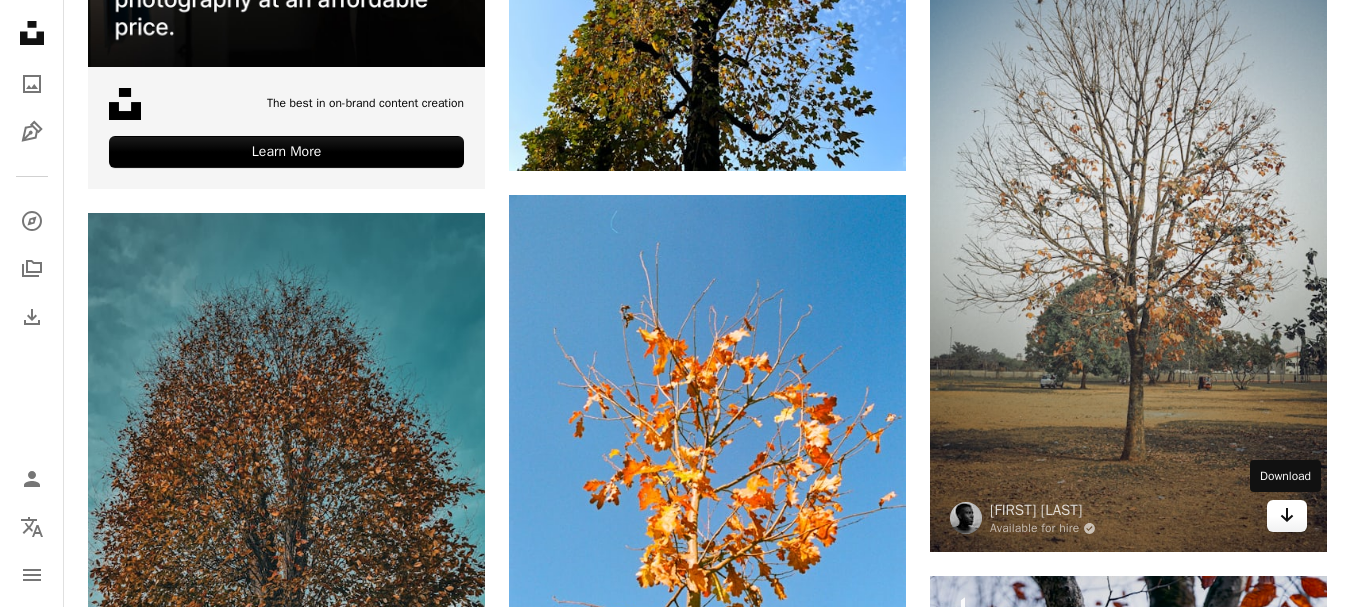 click on "Arrow pointing down" 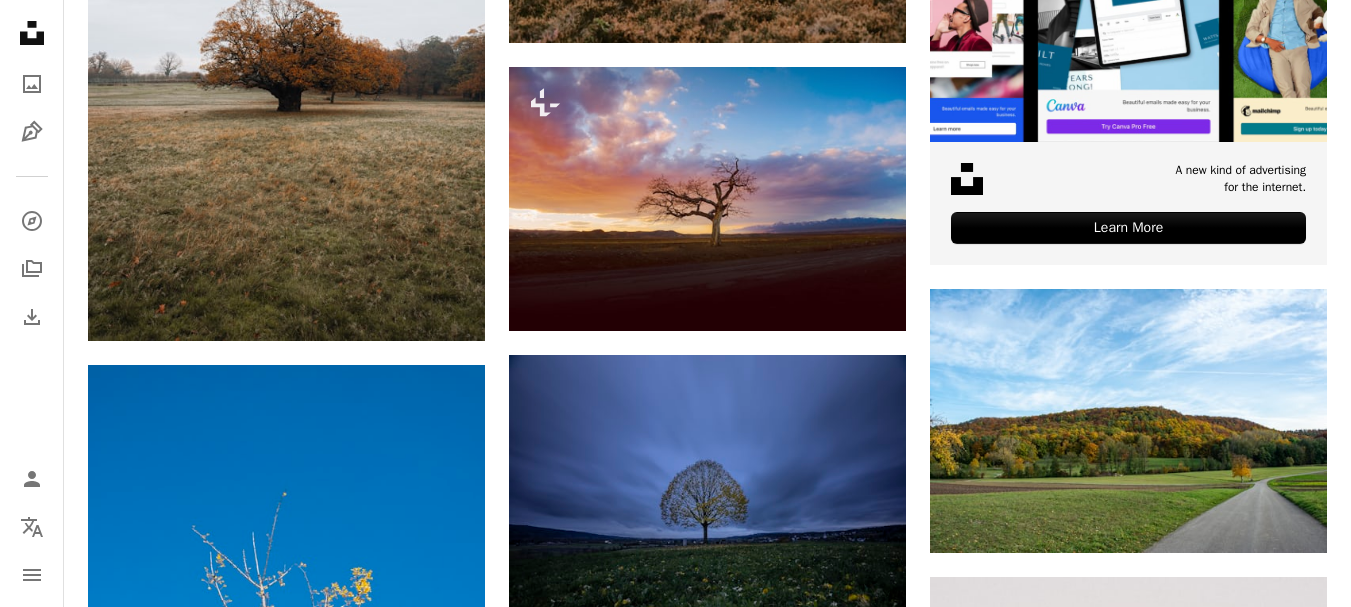 scroll, scrollTop: 0, scrollLeft: 0, axis: both 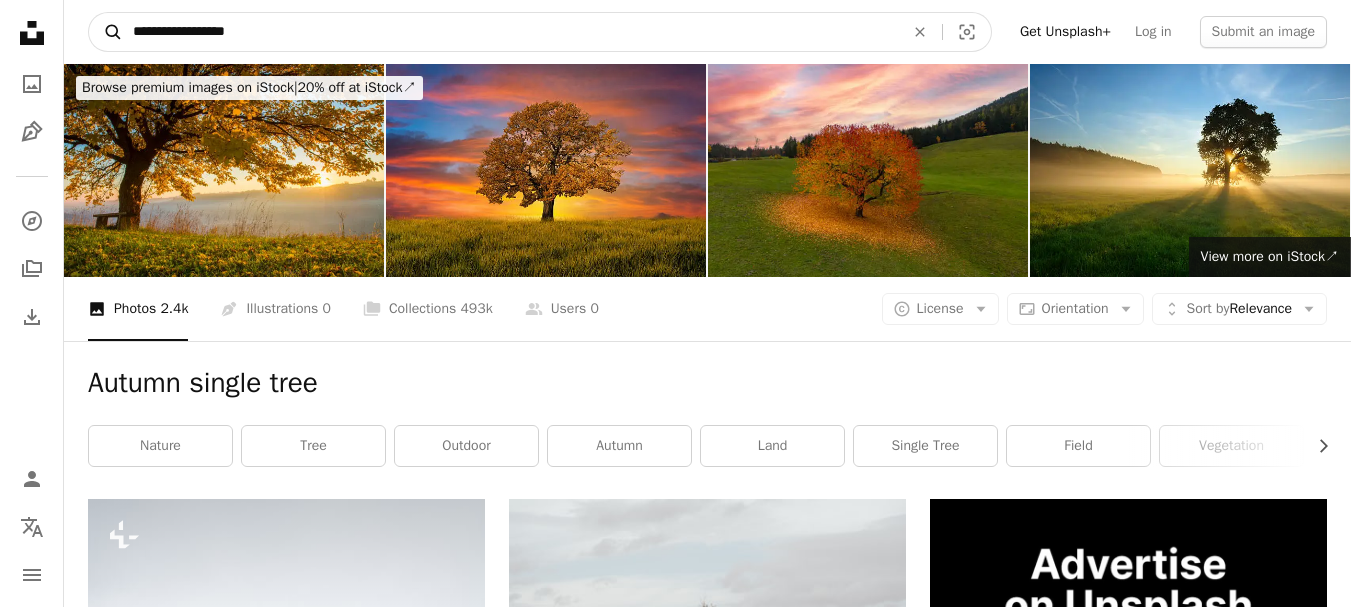 drag, startPoint x: 199, startPoint y: 18, endPoint x: 108, endPoint y: 18, distance: 91 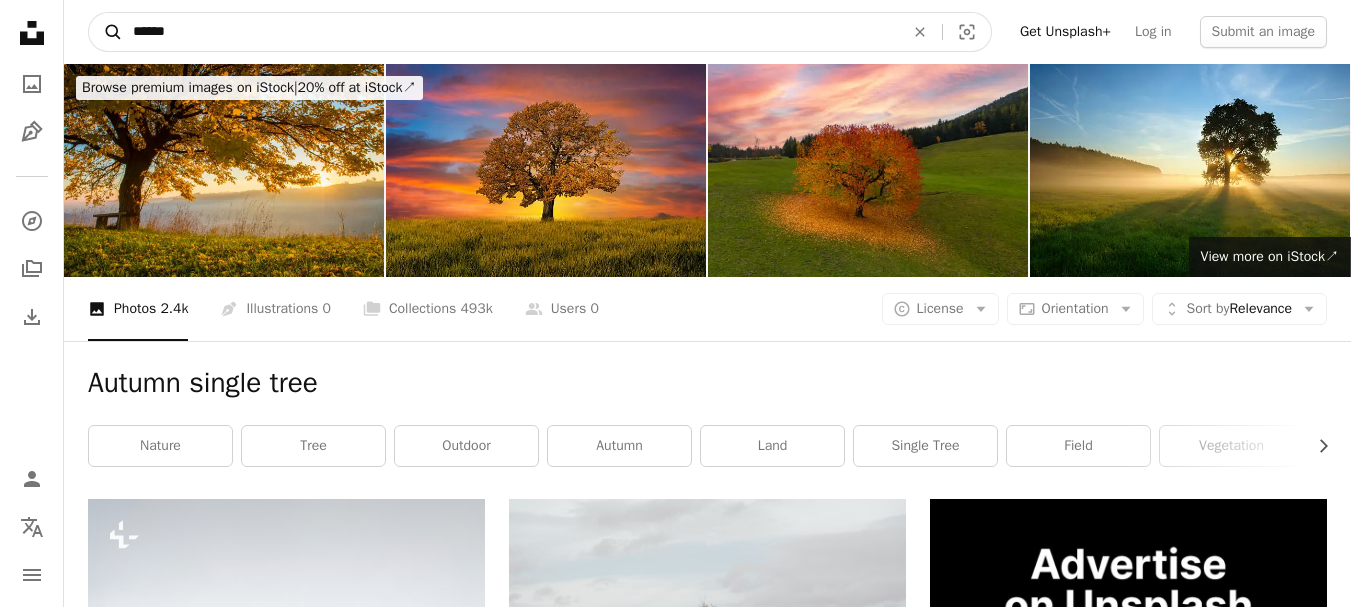 type on "******" 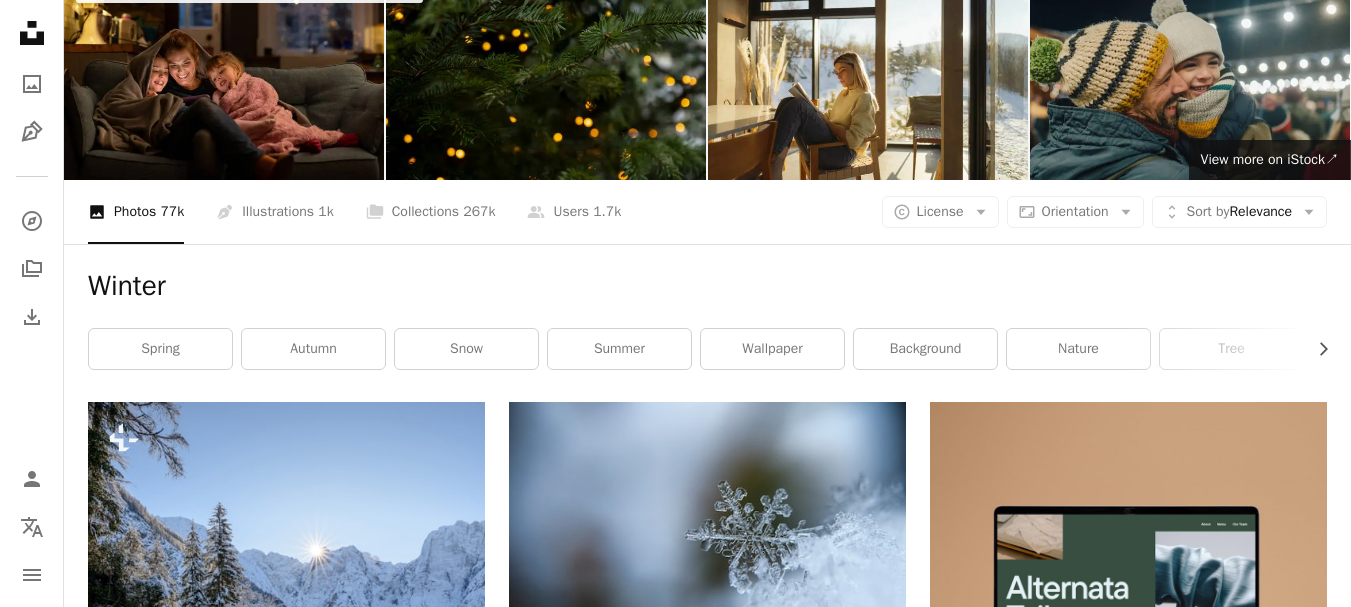 scroll, scrollTop: 0, scrollLeft: 0, axis: both 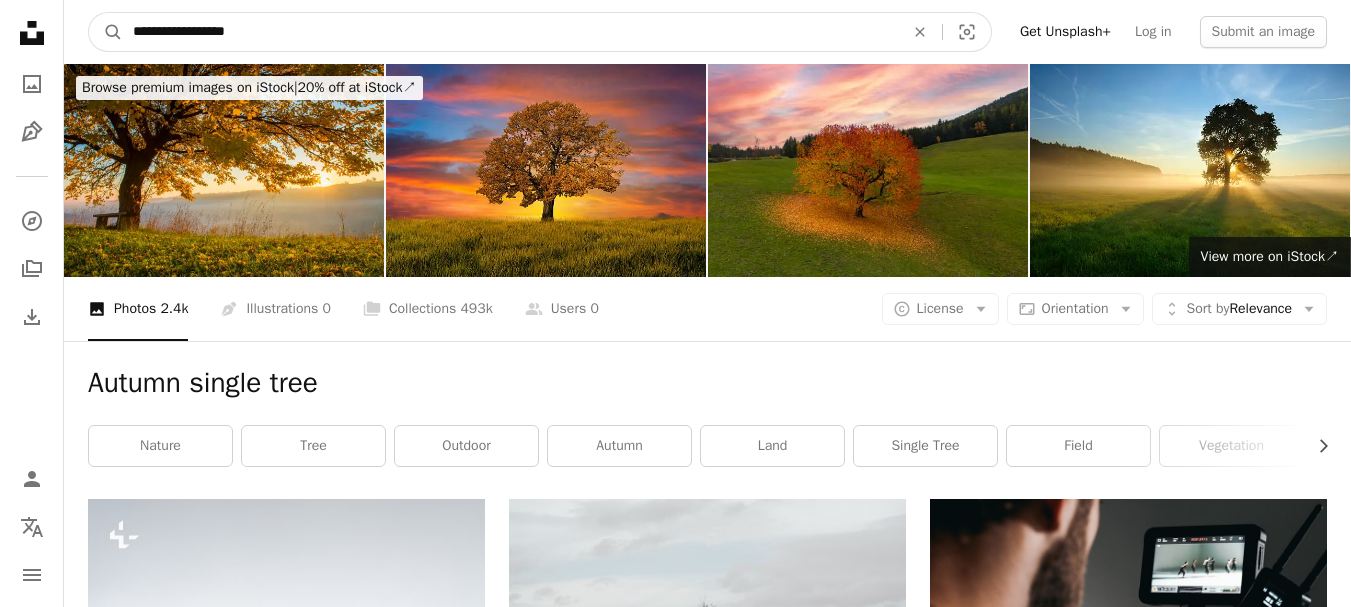 drag, startPoint x: 310, startPoint y: 28, endPoint x: 33, endPoint y: 29, distance: 277.0018 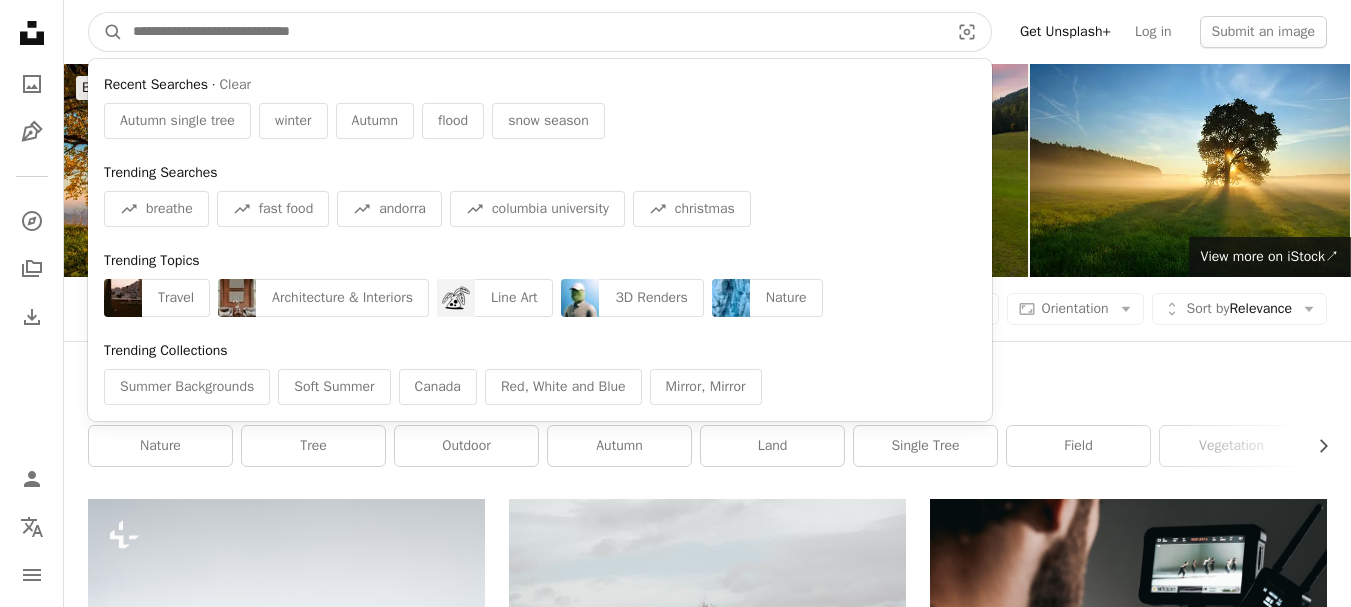 click on "A magnifying glass" at bounding box center (106, 32) 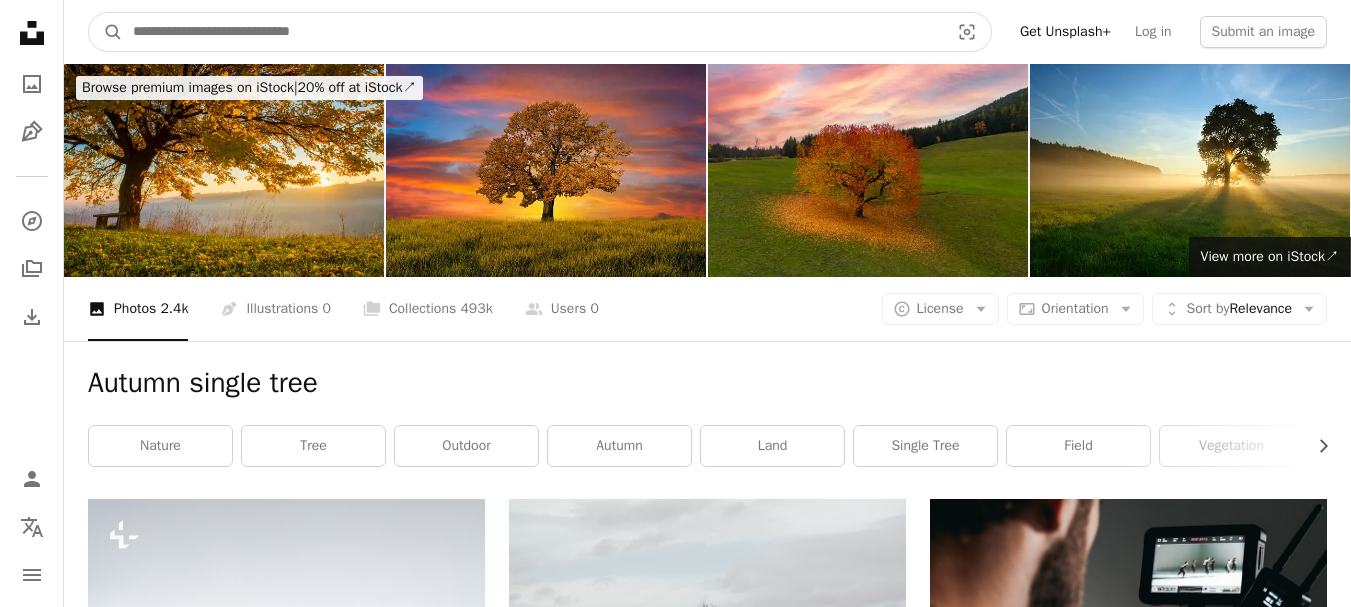 click at bounding box center [533, 32] 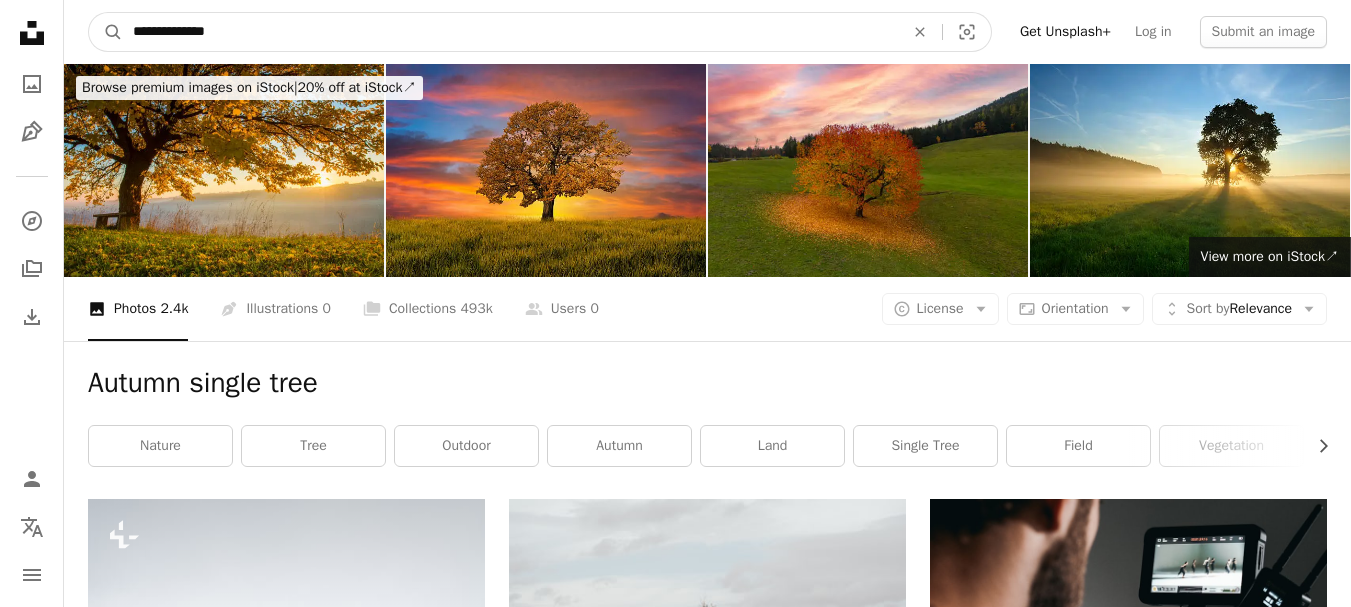 click on "A magnifying glass" at bounding box center (106, 32) 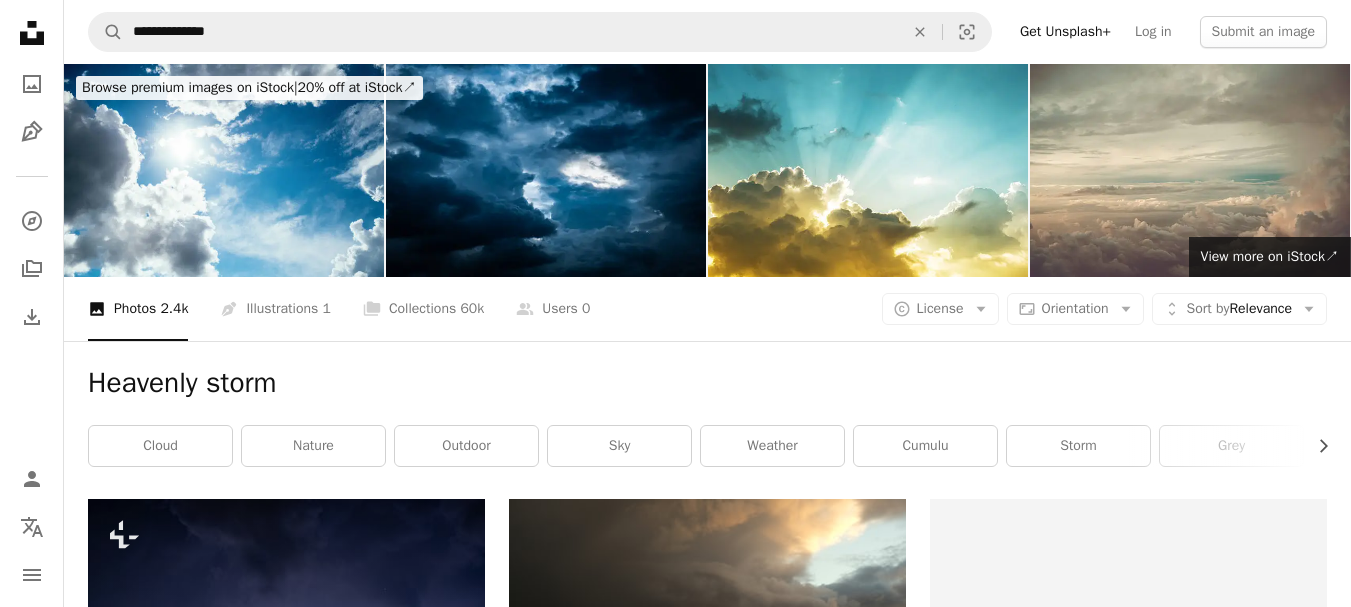 scroll, scrollTop: 531, scrollLeft: 0, axis: vertical 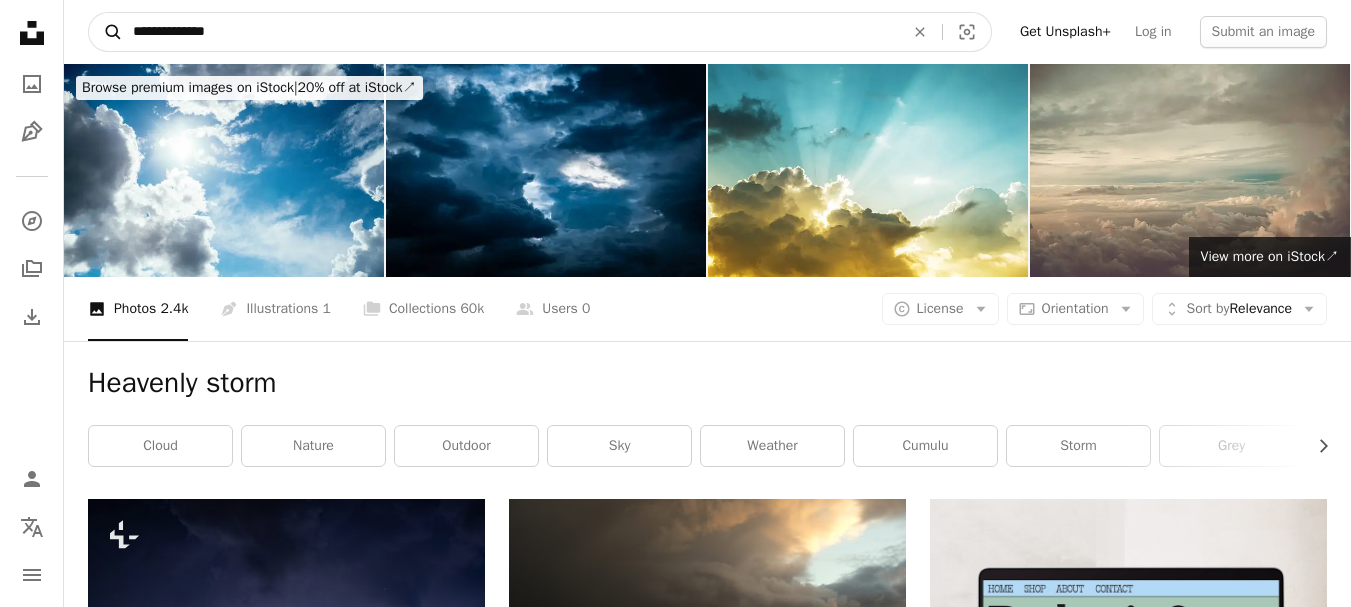 drag, startPoint x: 284, startPoint y: 34, endPoint x: 109, endPoint y: 28, distance: 175.10283 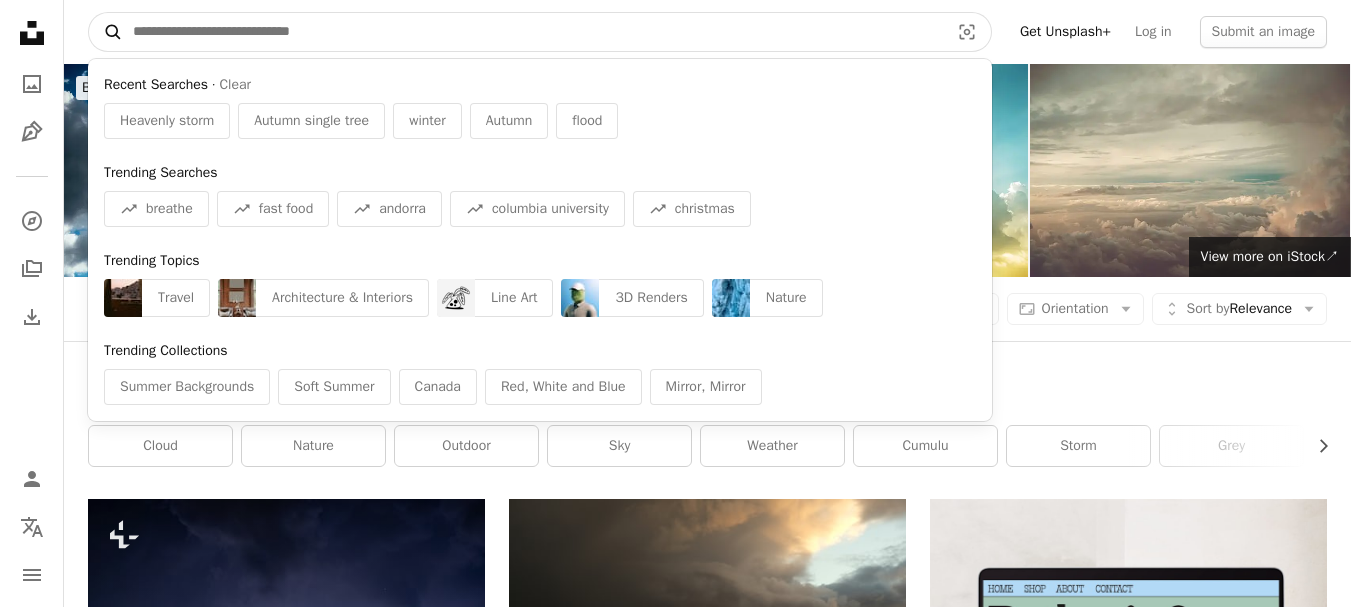 paste on "**********" 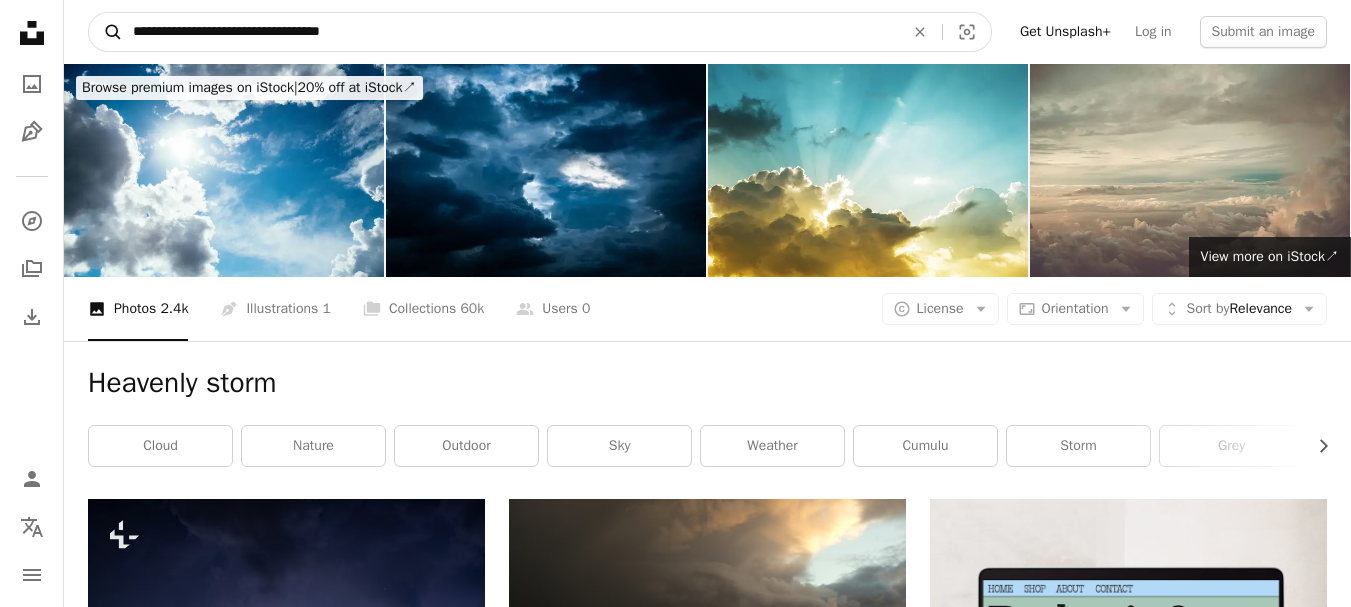 type on "**********" 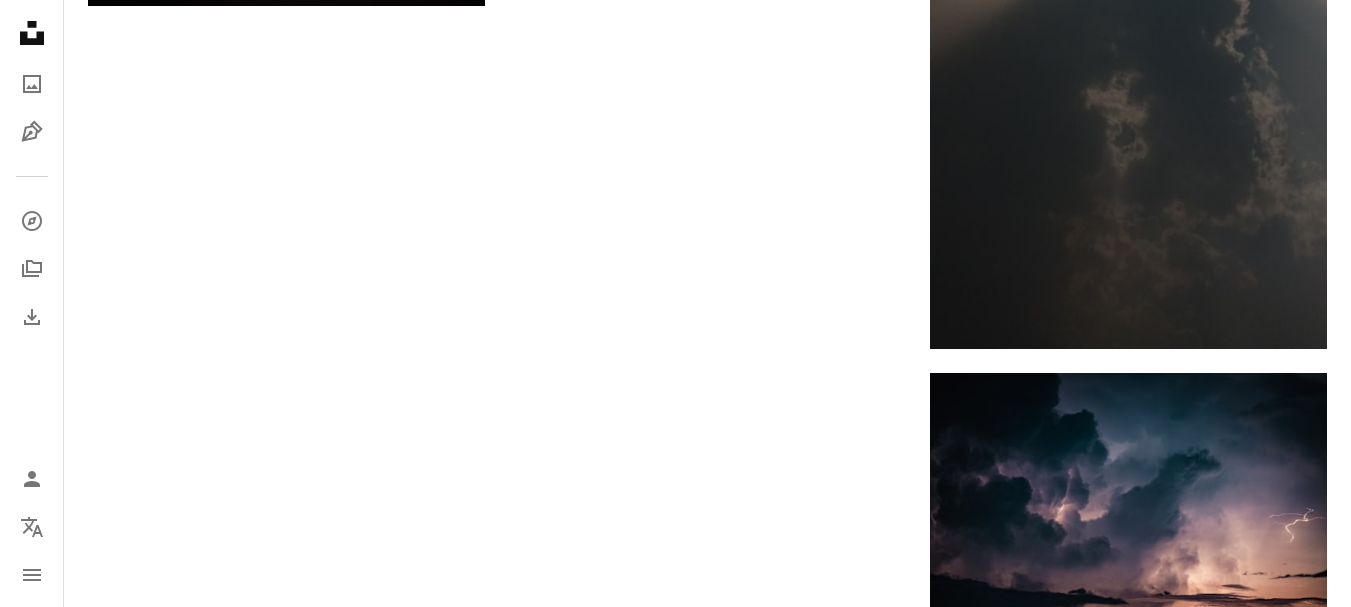 scroll, scrollTop: 3562, scrollLeft: 0, axis: vertical 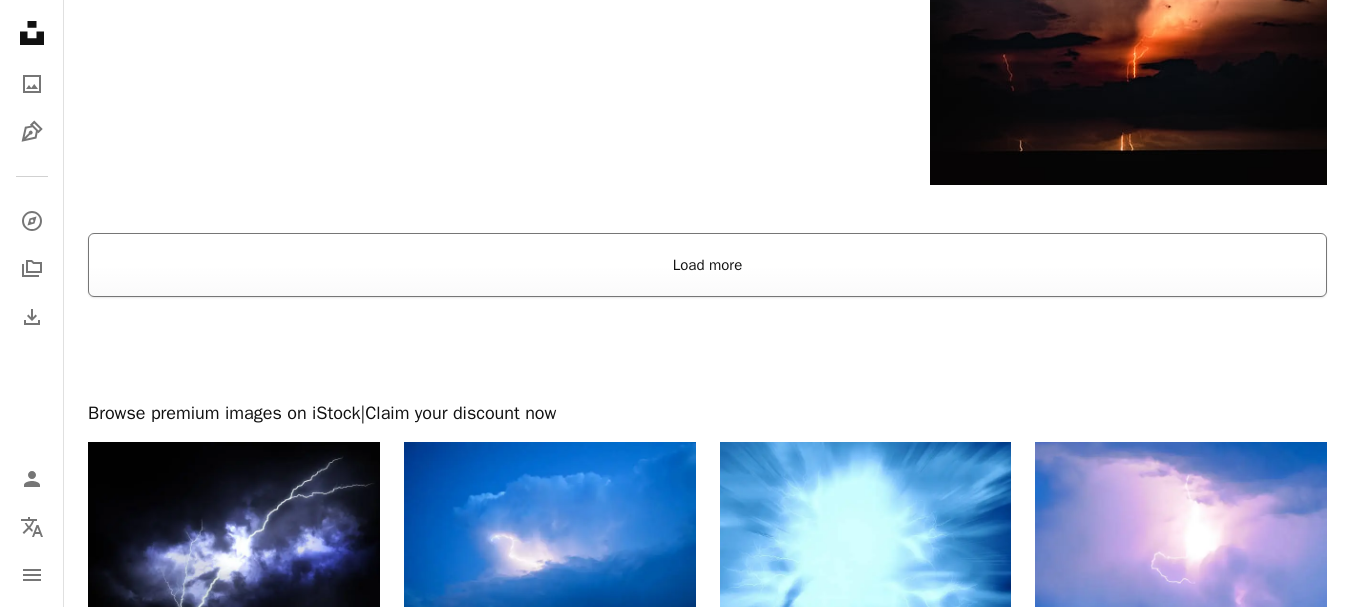 click on "Load more" at bounding box center [707, 265] 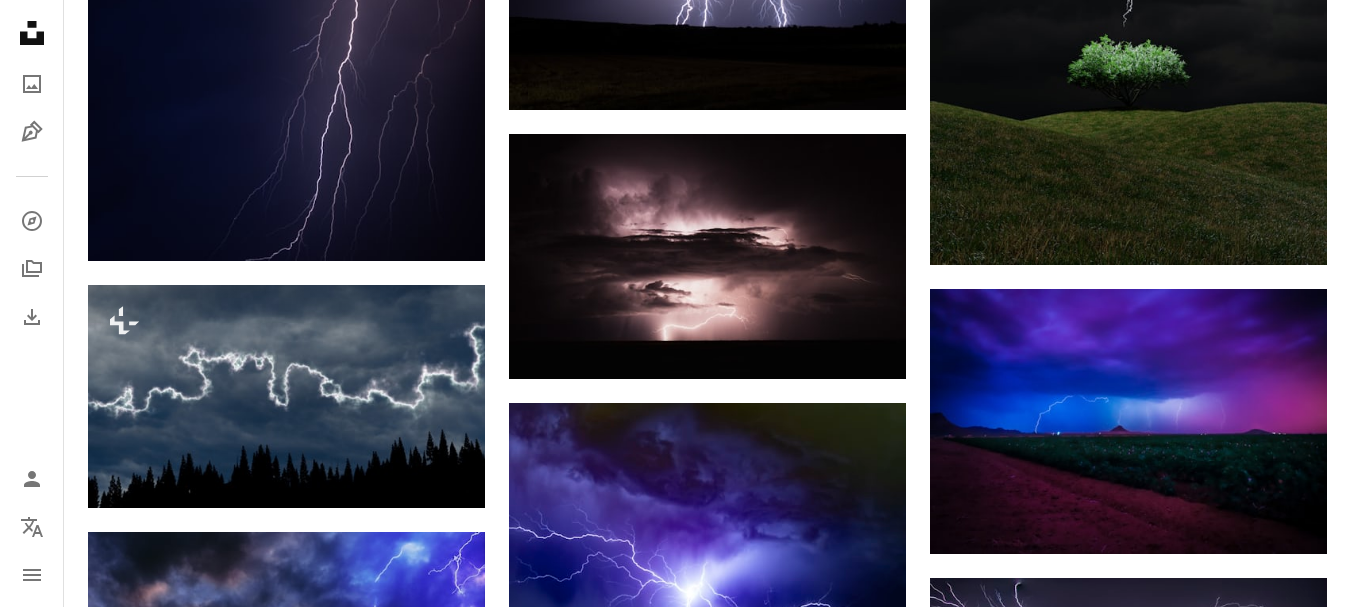 scroll, scrollTop: 10578, scrollLeft: 0, axis: vertical 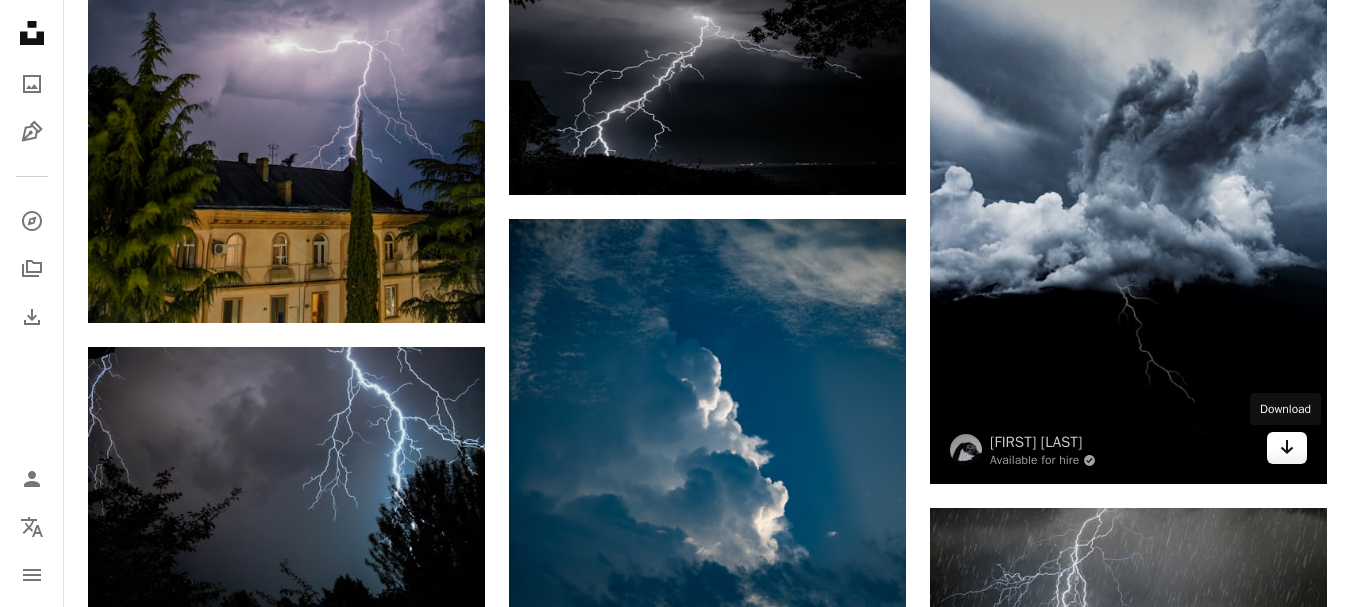 click on "Arrow pointing down" at bounding box center [1287, 448] 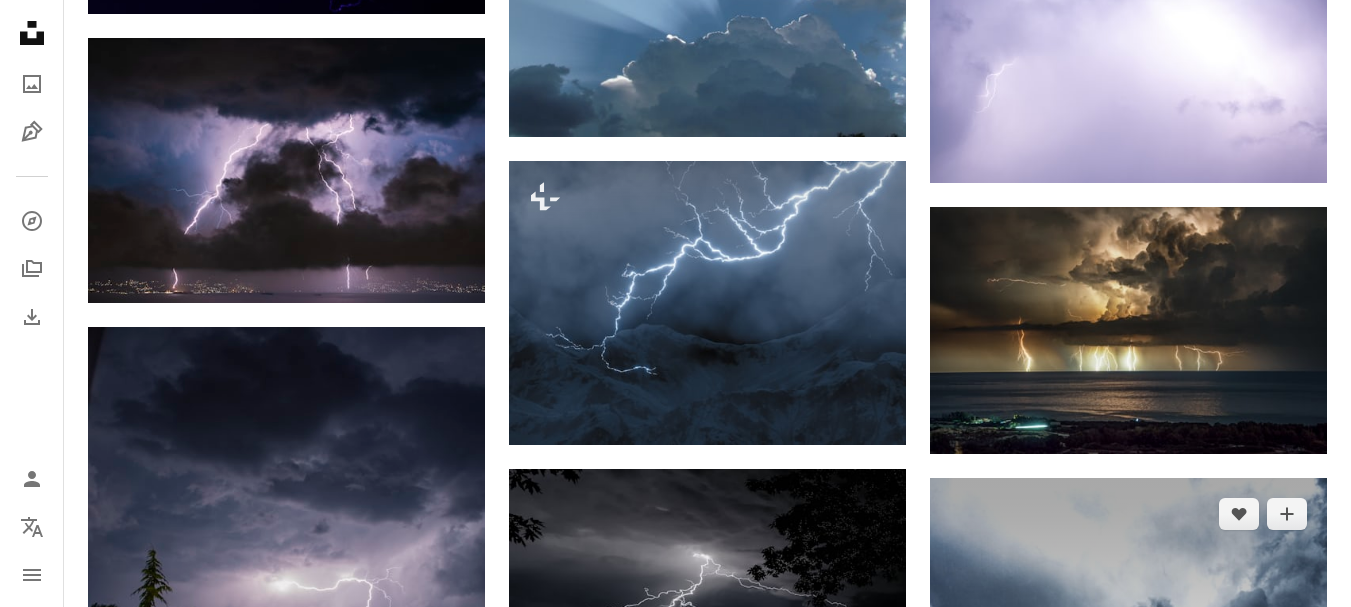 scroll, scrollTop: 12236, scrollLeft: 0, axis: vertical 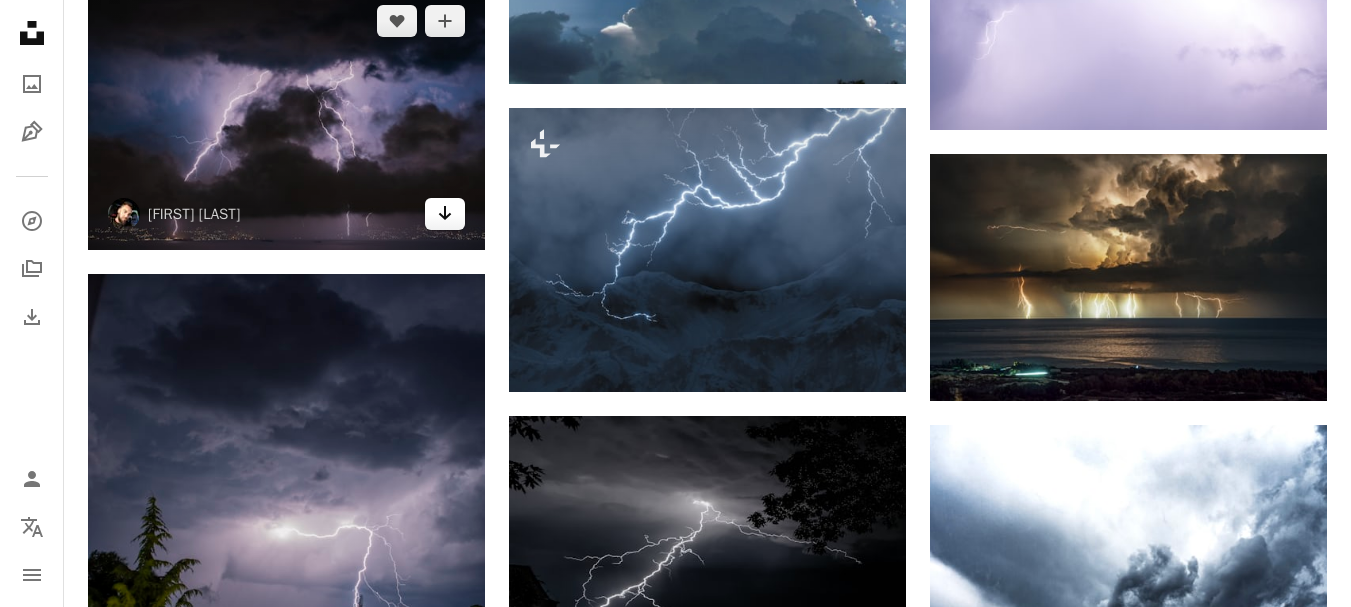 click 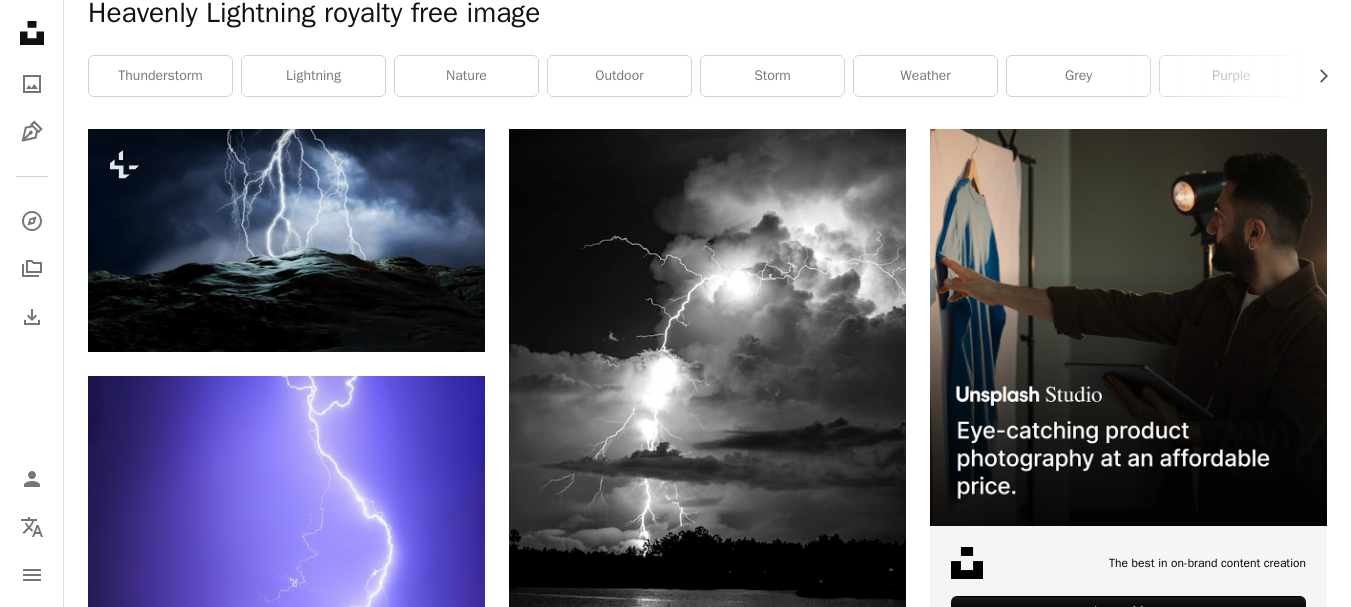 scroll, scrollTop: 0, scrollLeft: 0, axis: both 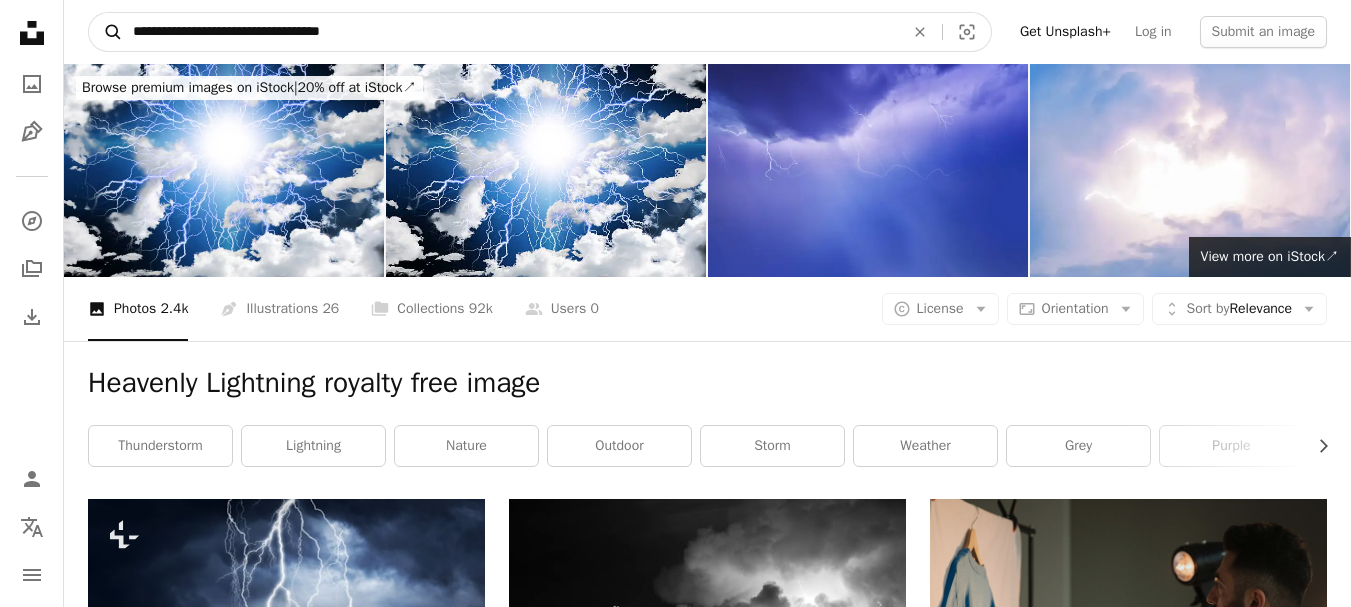 drag, startPoint x: 399, startPoint y: 29, endPoint x: 98, endPoint y: 33, distance: 301.02658 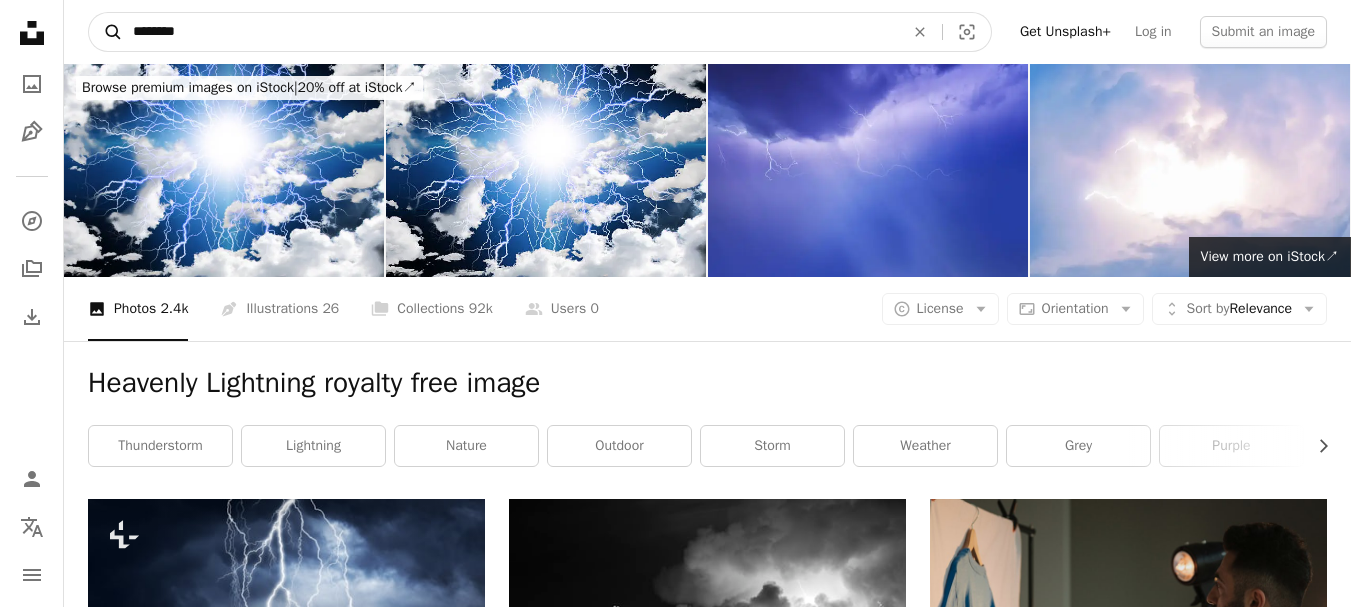 type on "*********" 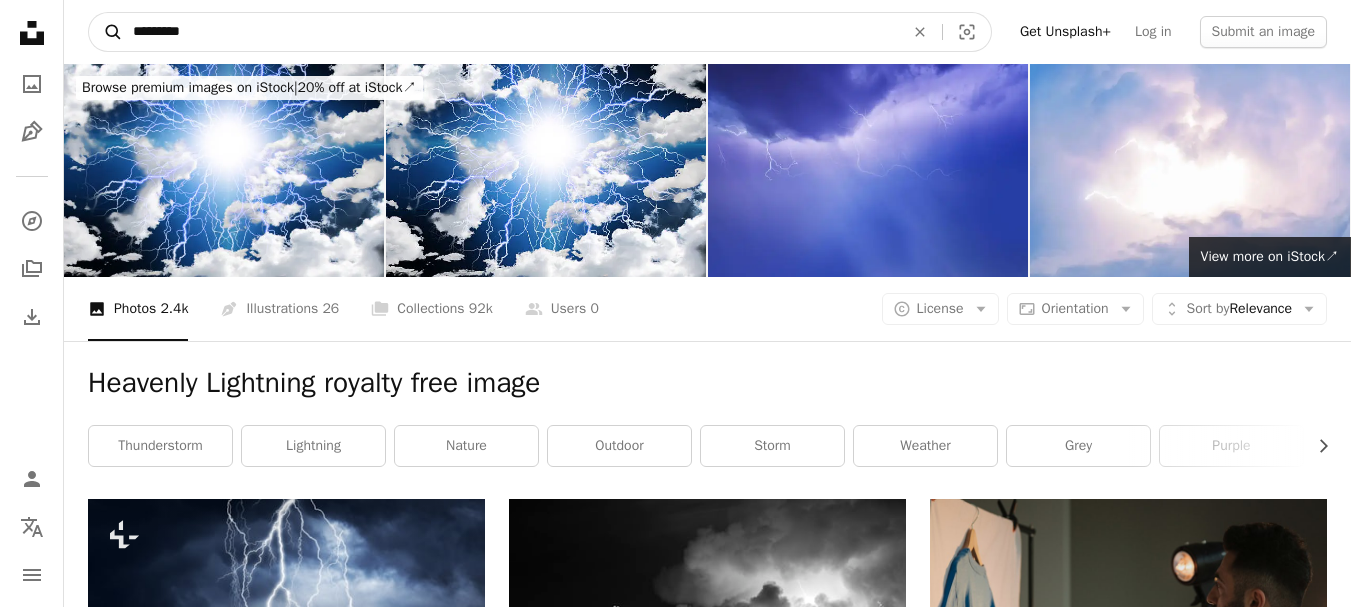 click on "A magnifying glass" at bounding box center [106, 32] 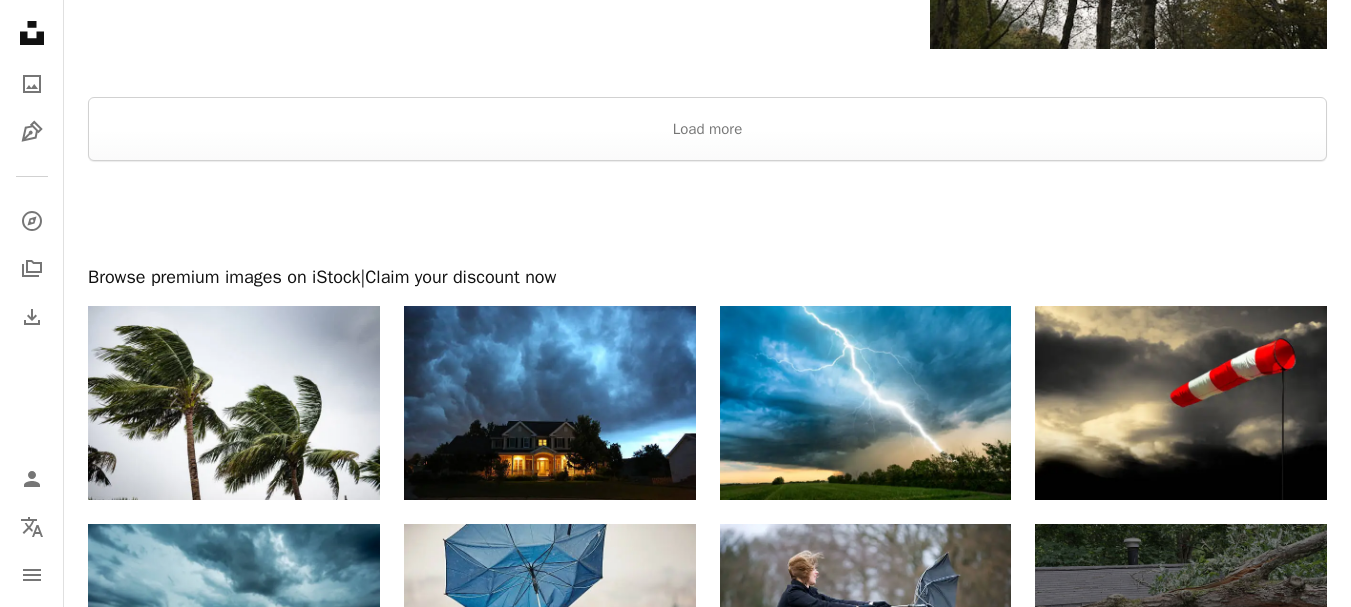 scroll, scrollTop: 4007, scrollLeft: 0, axis: vertical 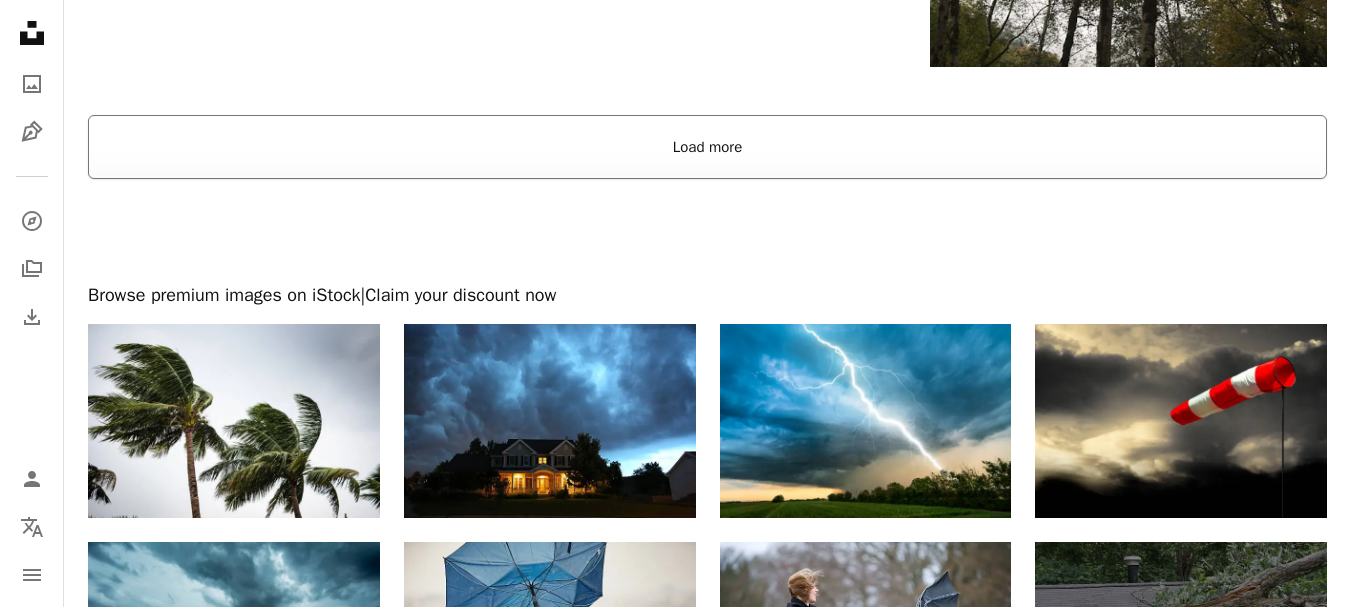click on "Load more" at bounding box center [707, 147] 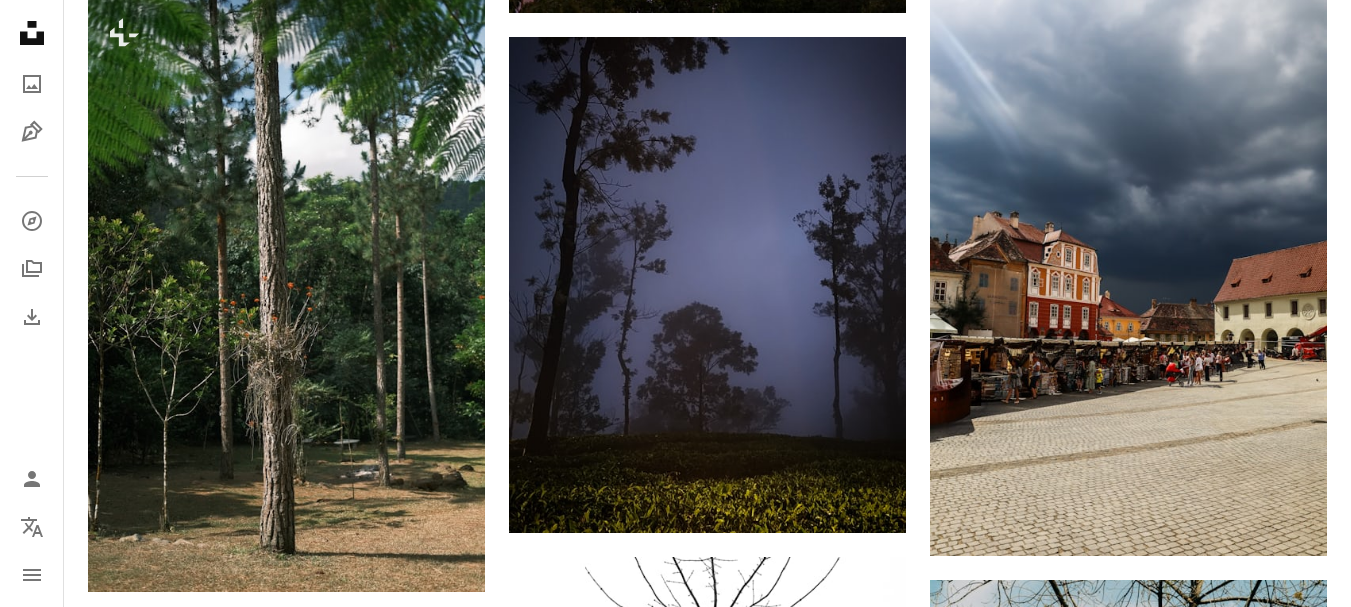 scroll, scrollTop: 0, scrollLeft: 0, axis: both 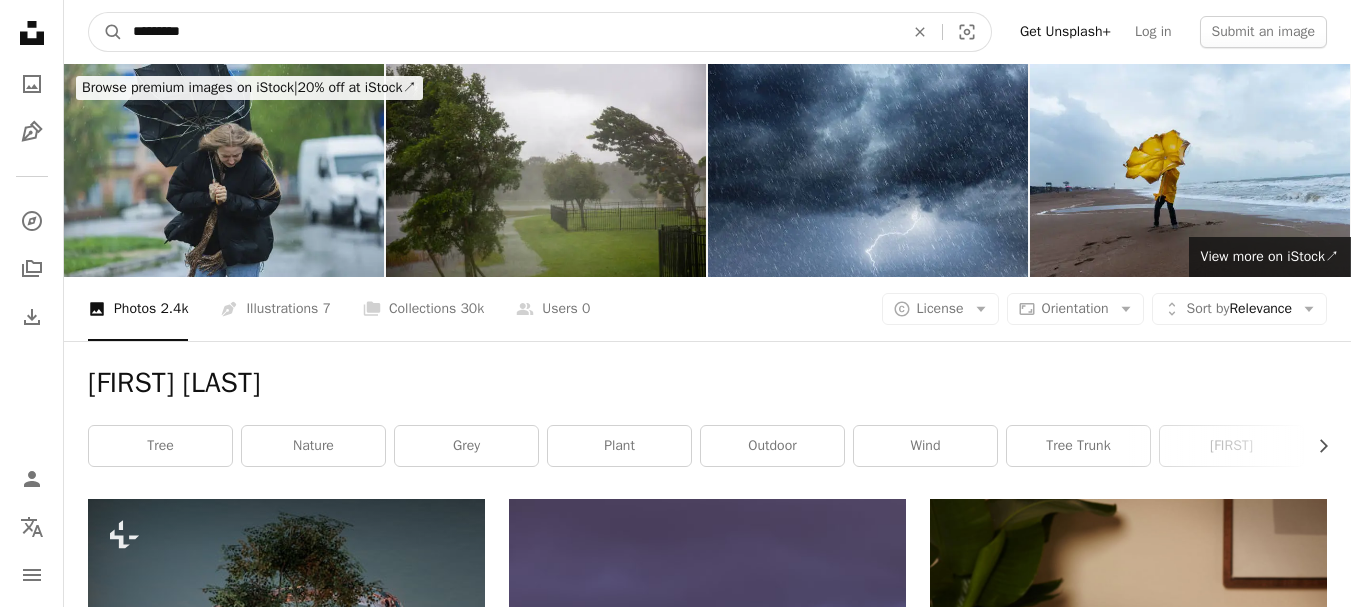 click on "*********" at bounding box center (510, 32) 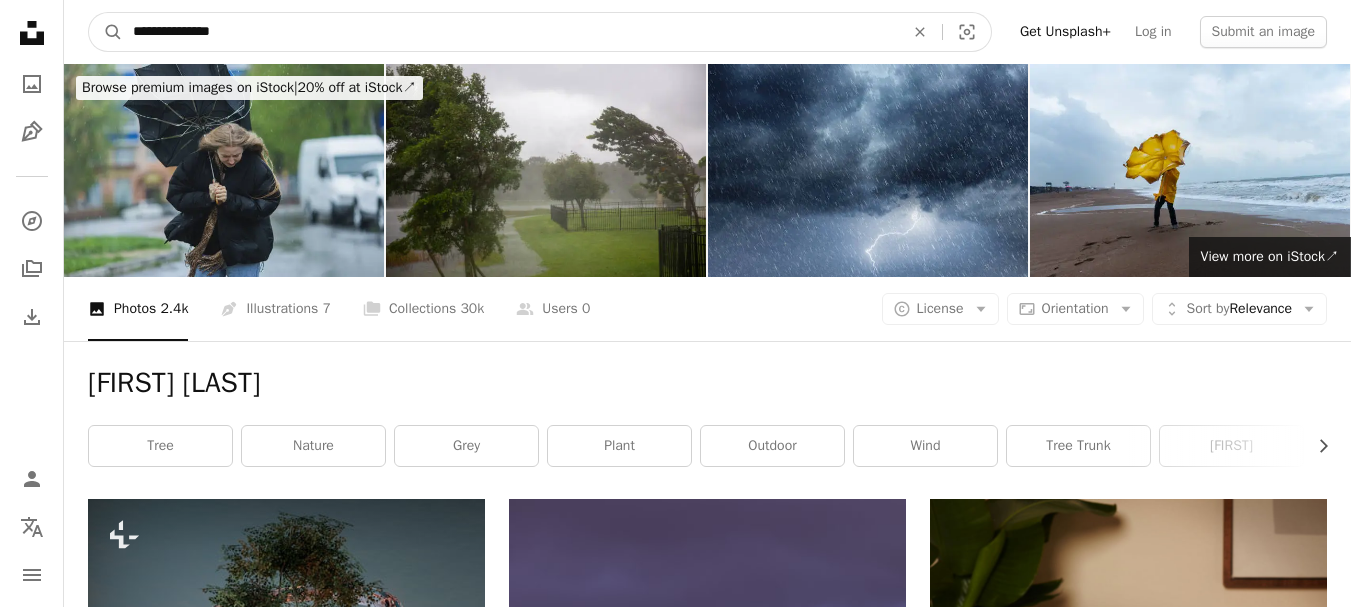 type on "**********" 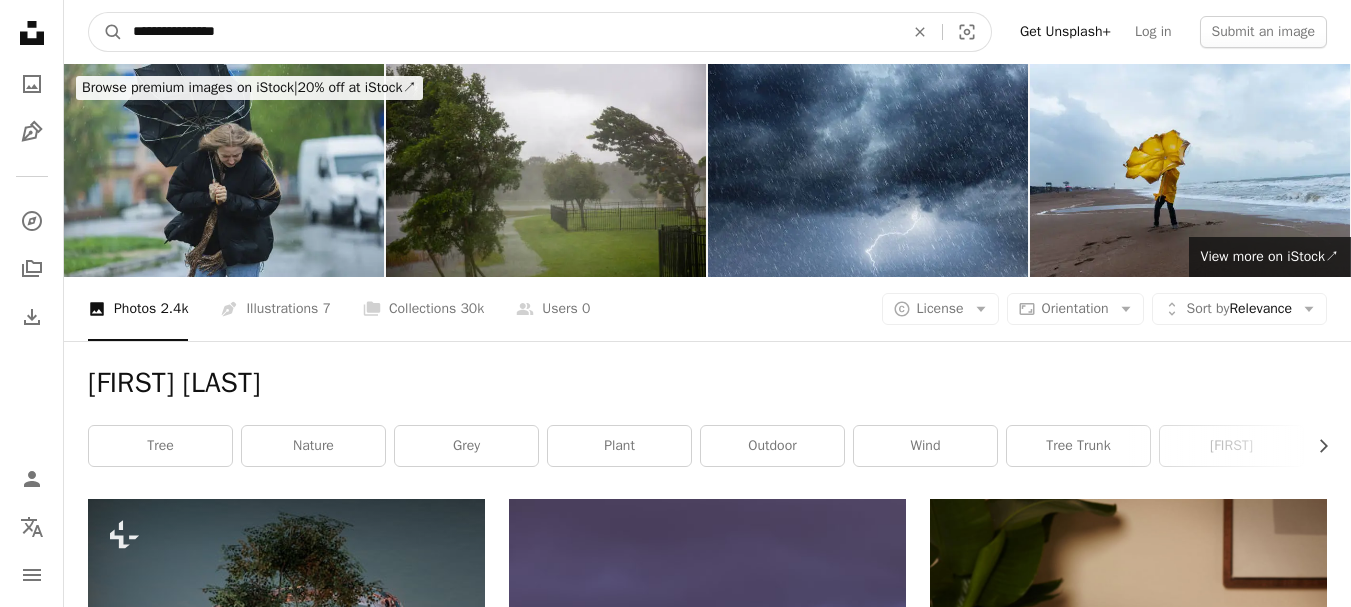 click on "A magnifying glass" at bounding box center (106, 32) 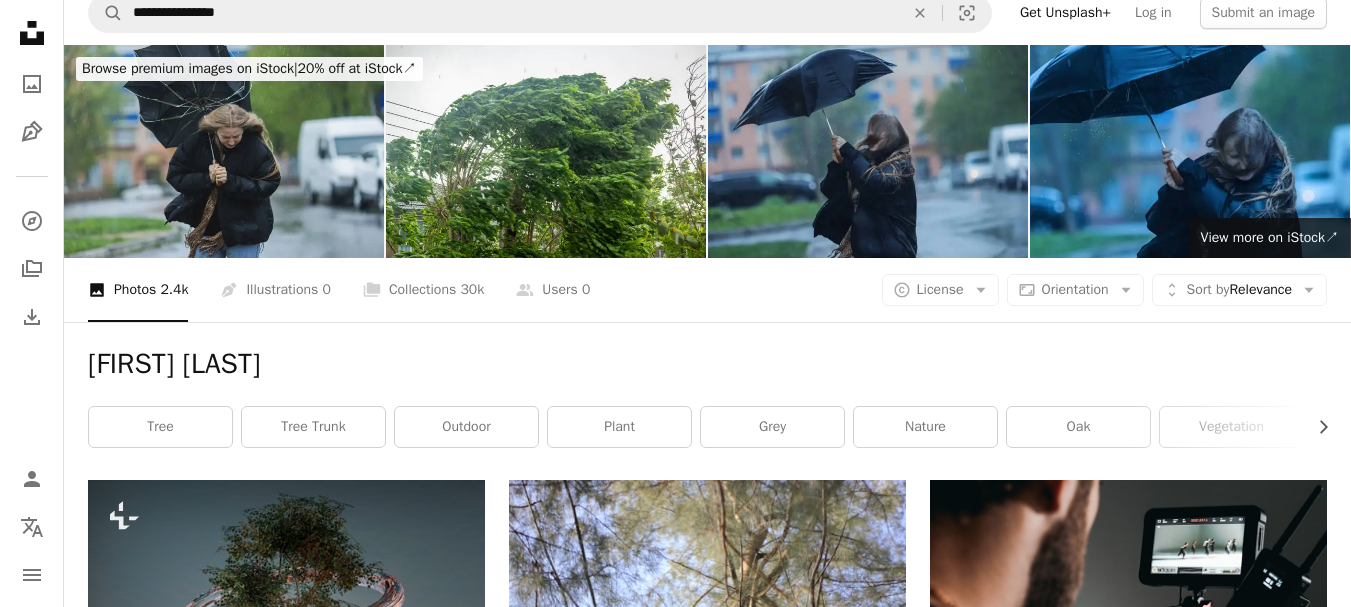 scroll, scrollTop: 0, scrollLeft: 0, axis: both 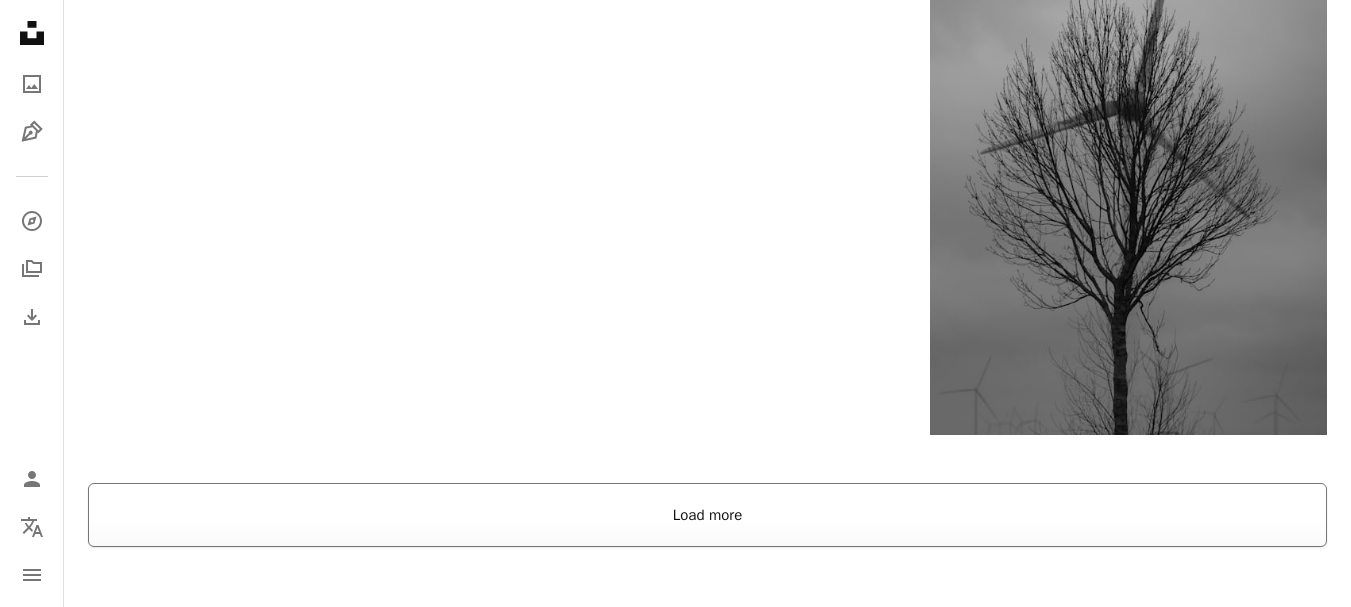 click on "Load more" at bounding box center (707, 515) 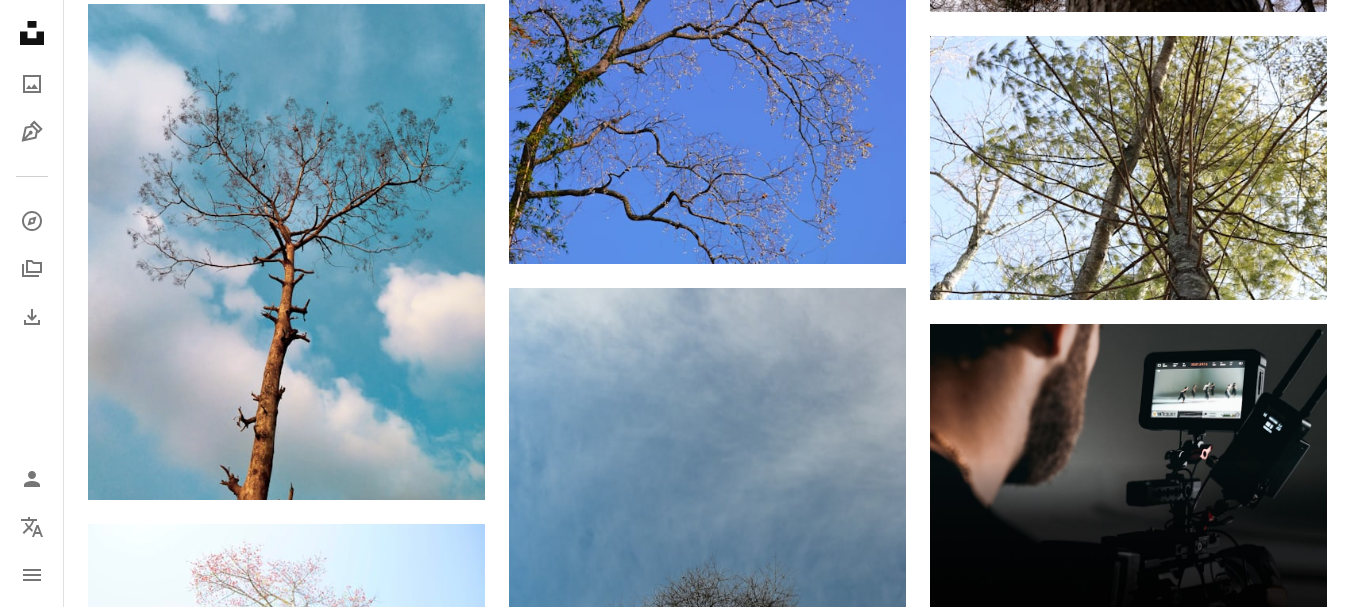 scroll, scrollTop: 9348, scrollLeft: 0, axis: vertical 